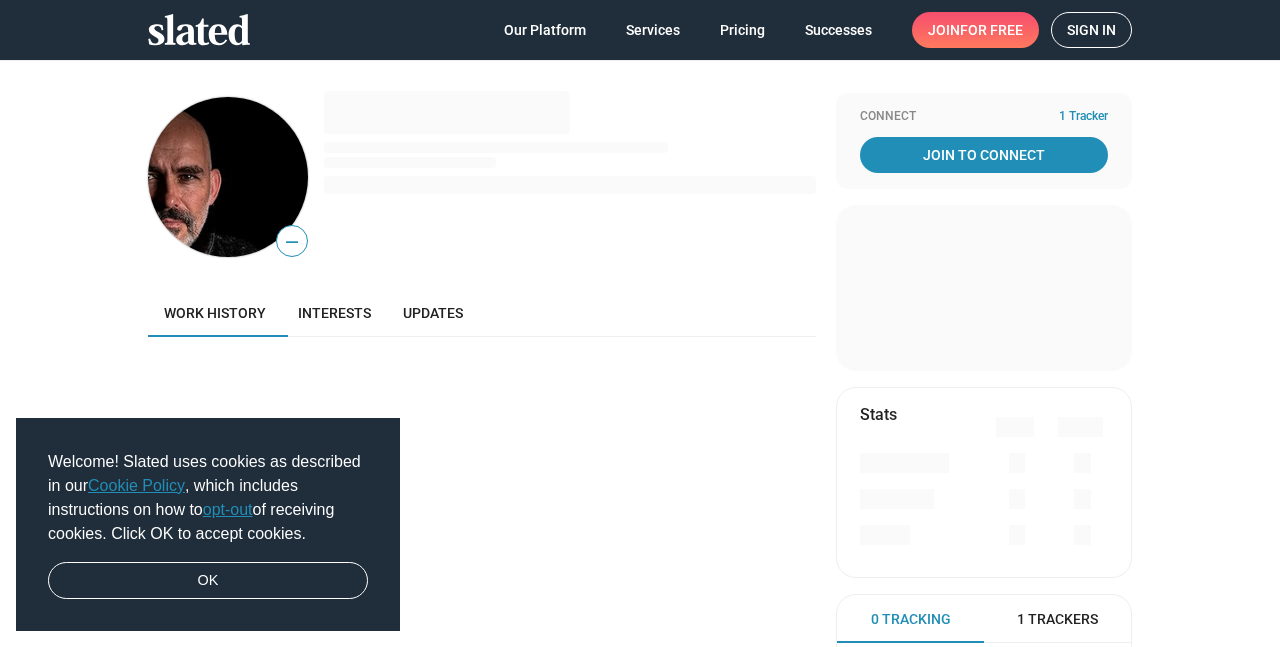 scroll, scrollTop: 0, scrollLeft: 0, axis: both 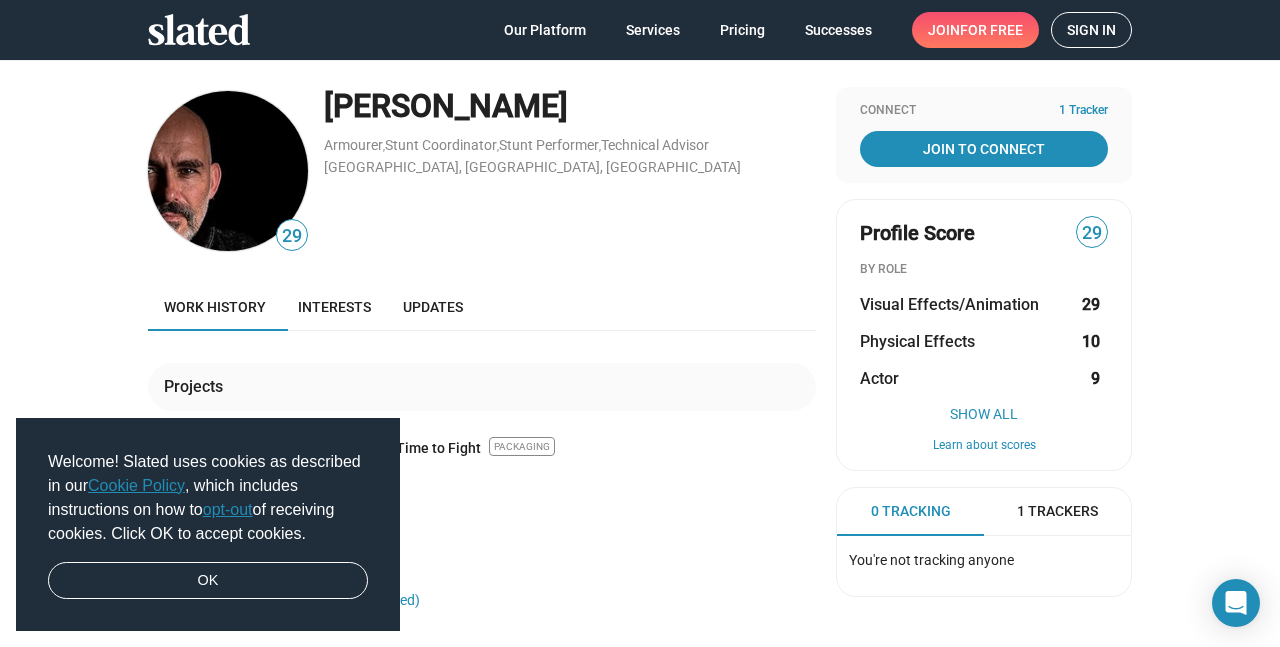 click 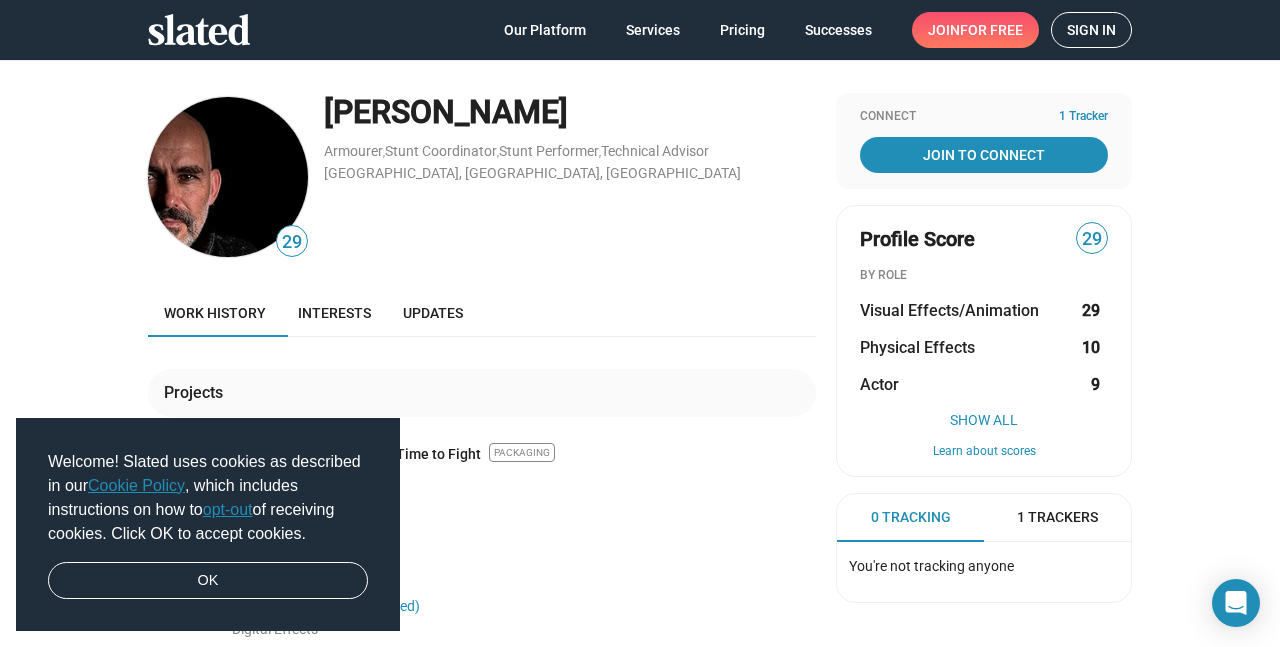 scroll, scrollTop: 0, scrollLeft: 0, axis: both 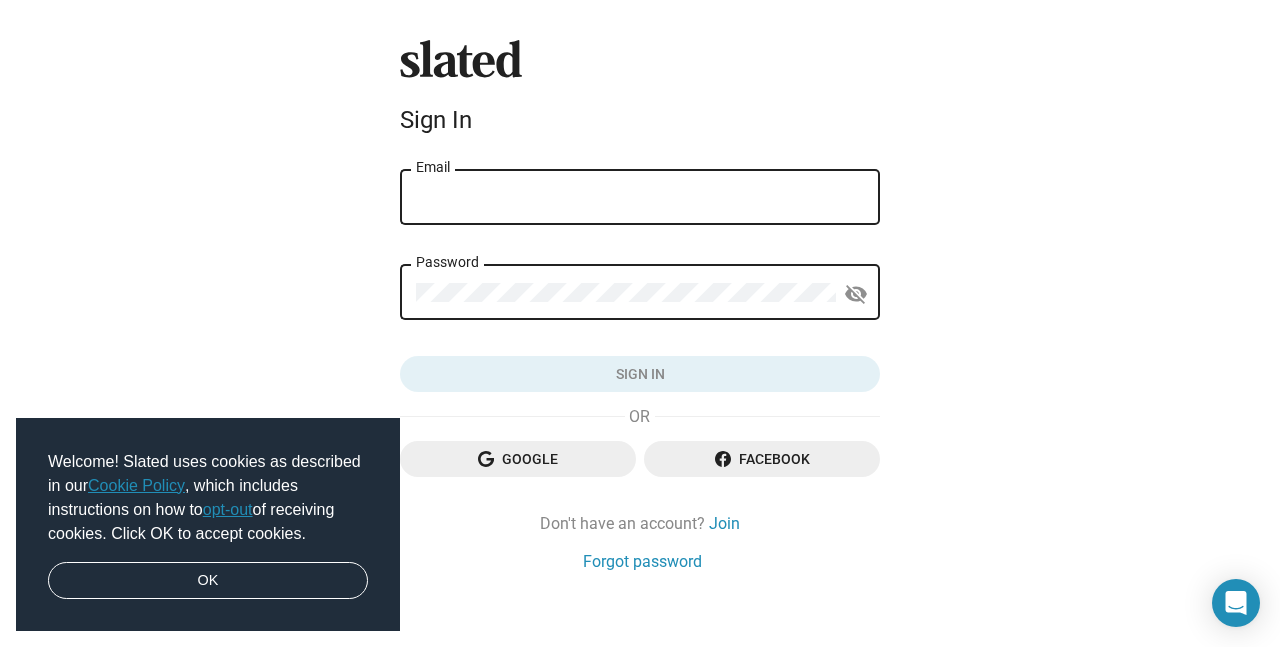 type on "charlieparrish@gmail.com" 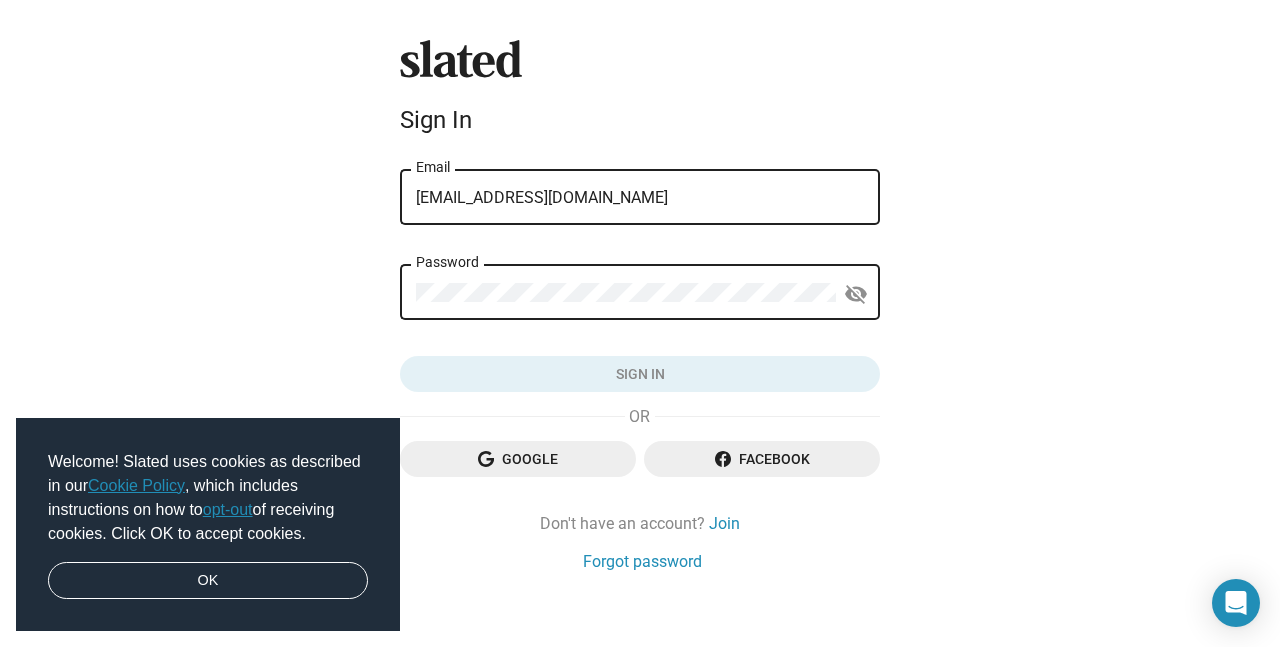click on "Sign in" 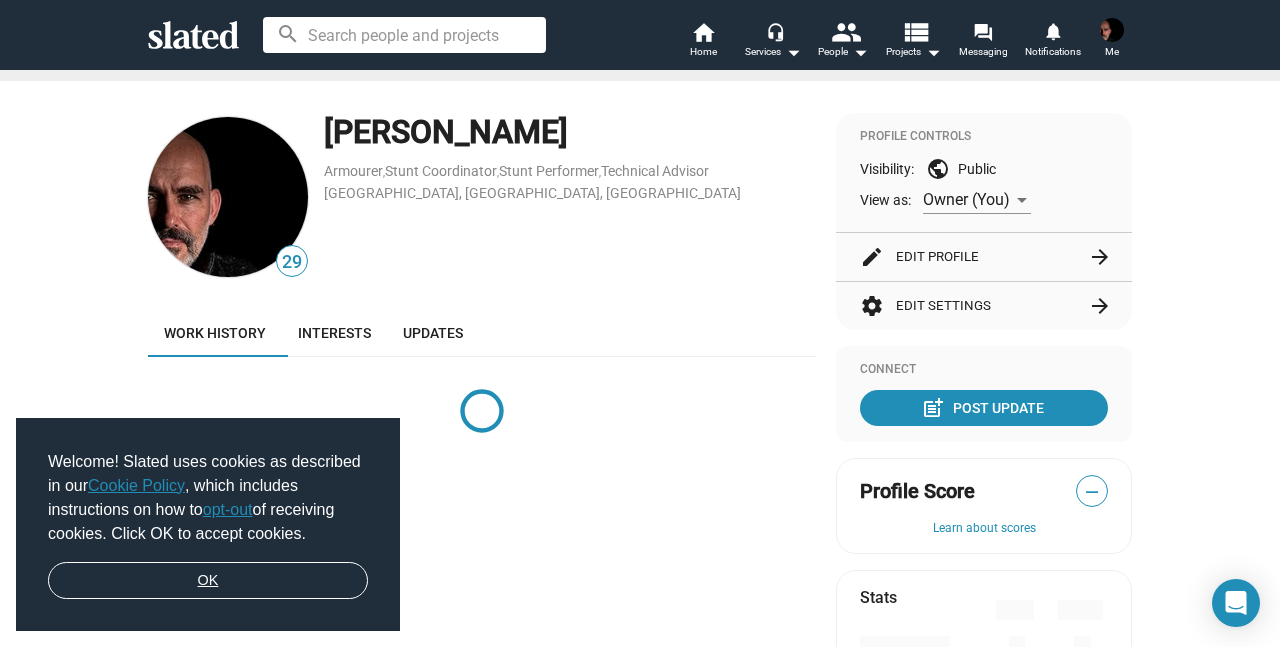 scroll, scrollTop: 0, scrollLeft: 0, axis: both 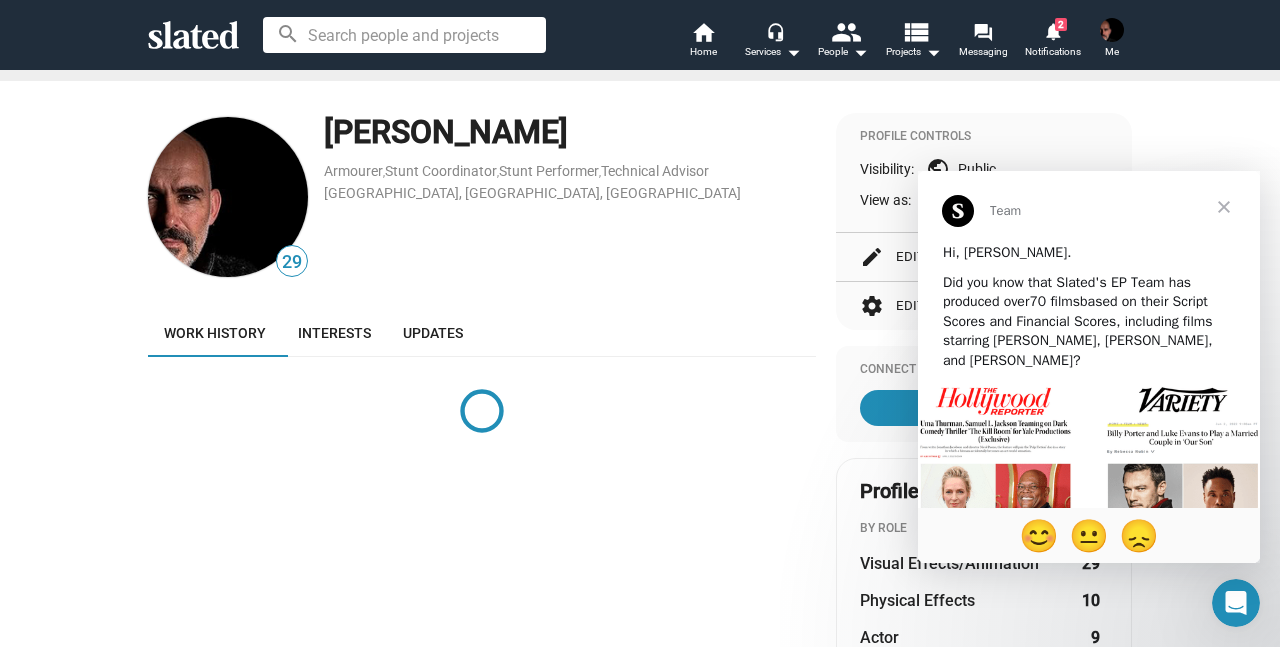 click at bounding box center [1224, 207] 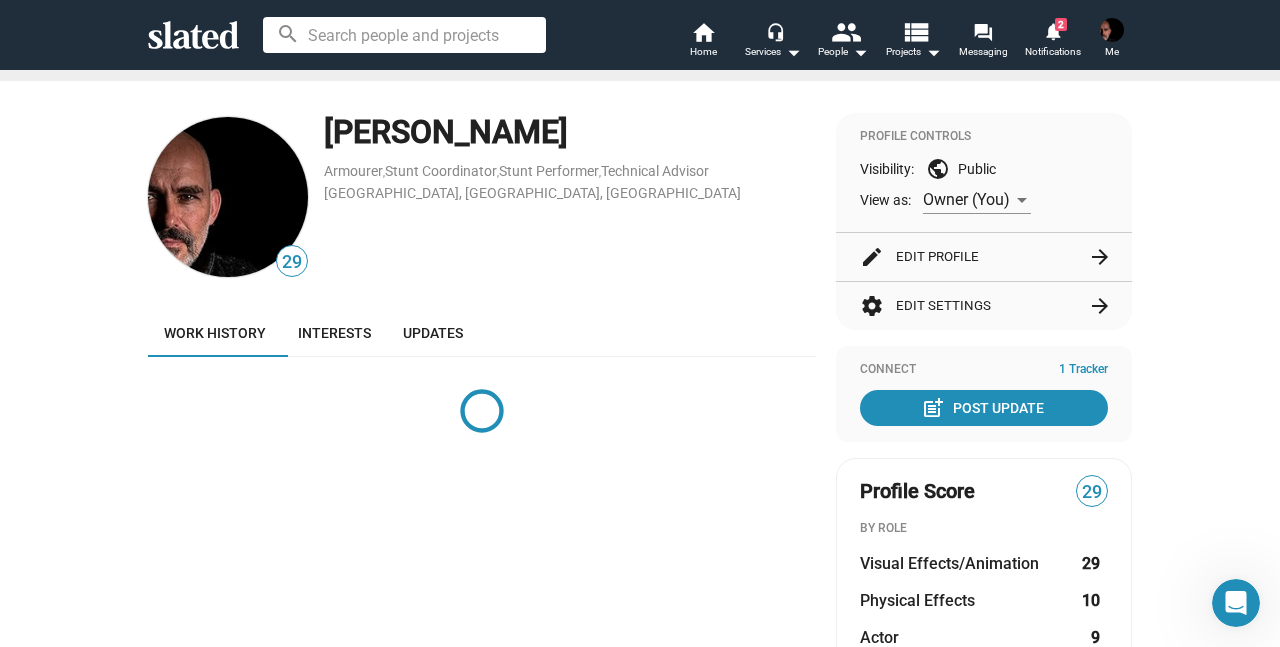click on "29" 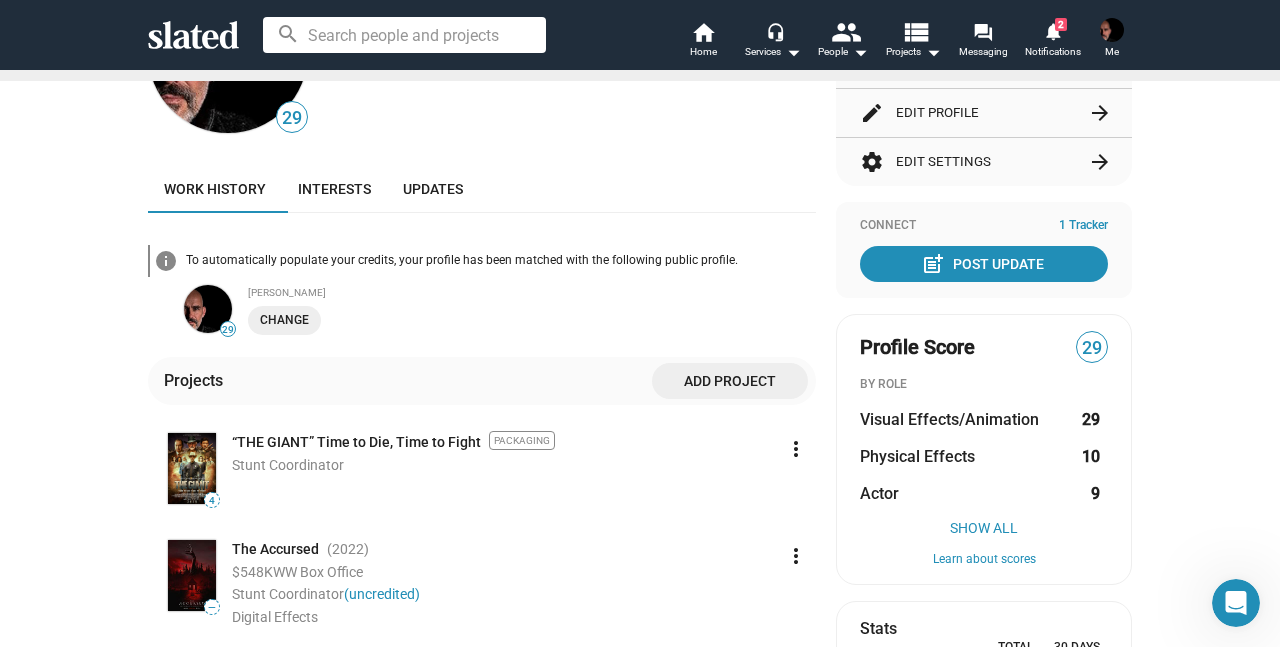 scroll, scrollTop: 154, scrollLeft: 0, axis: vertical 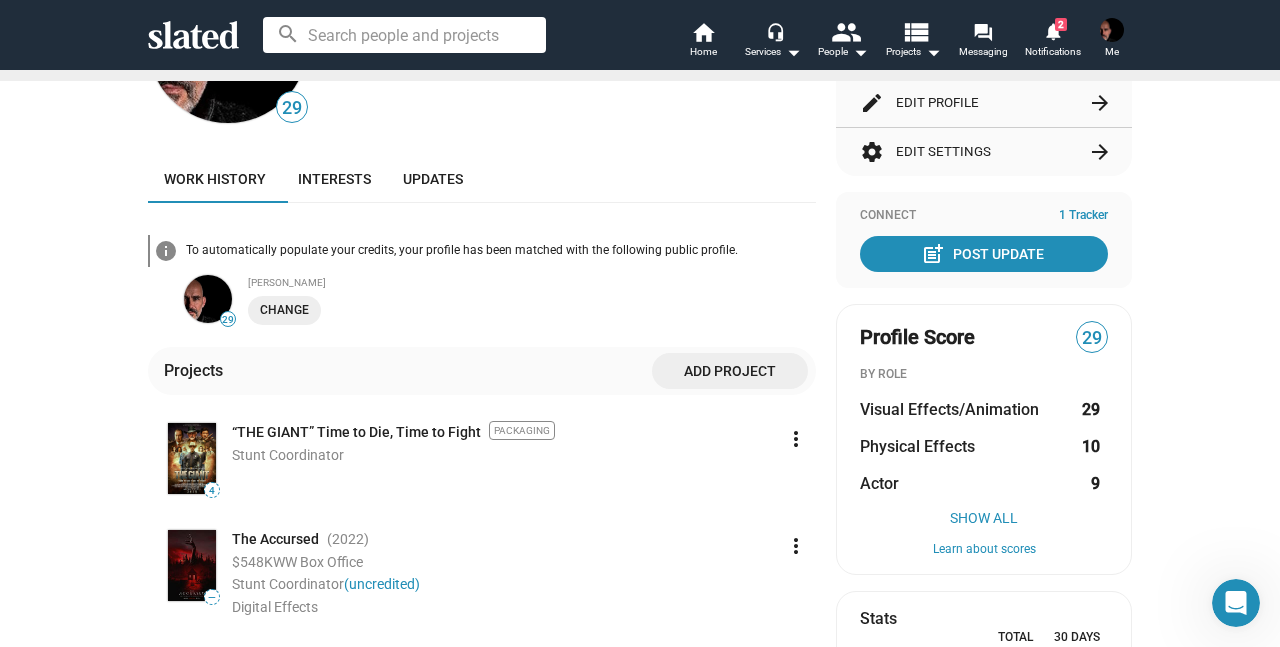 click on "29" 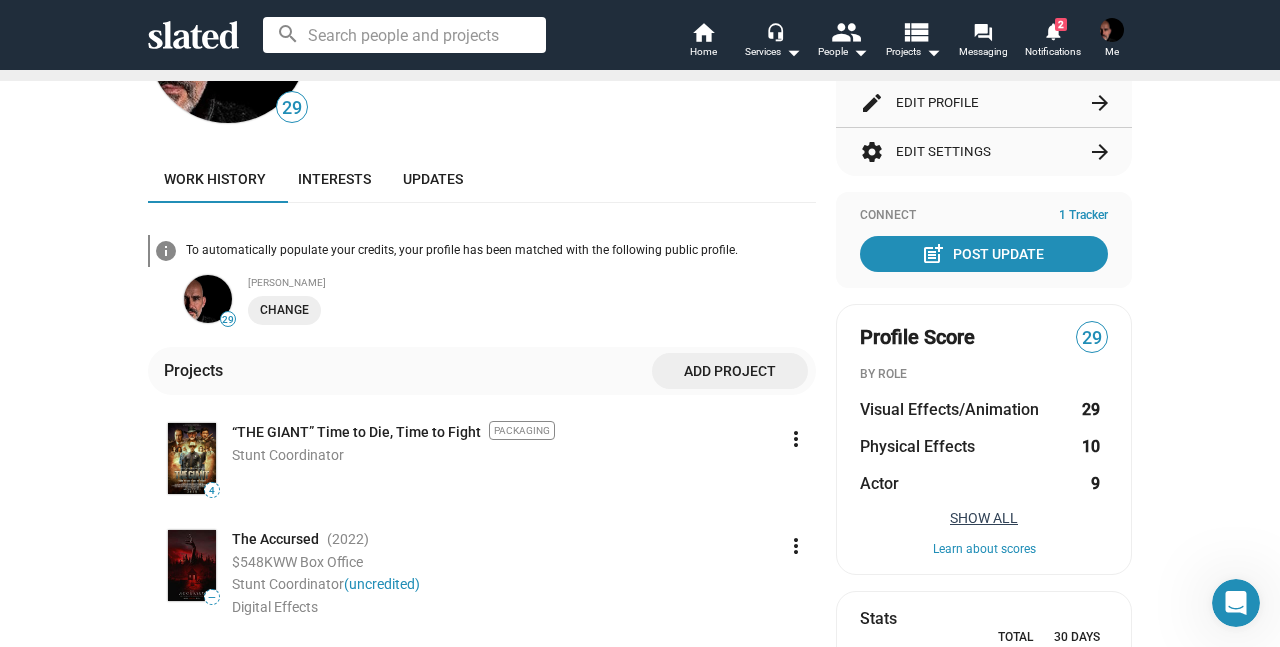 click on "Show All" 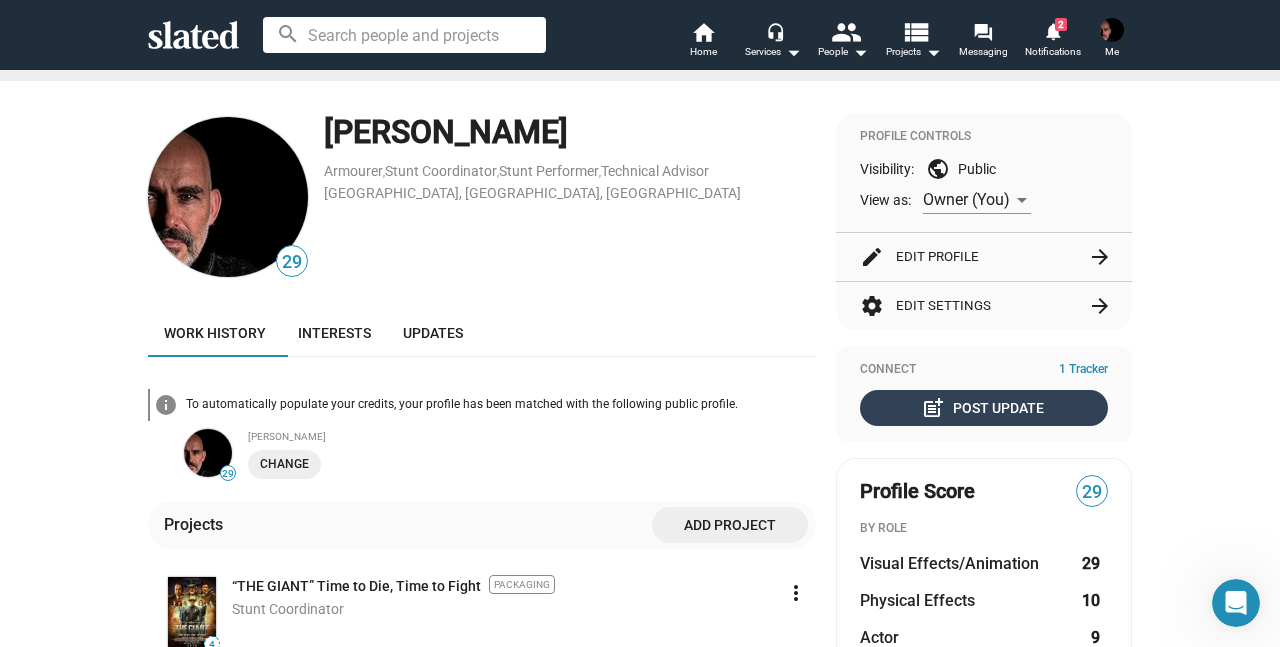 scroll, scrollTop: 0, scrollLeft: 0, axis: both 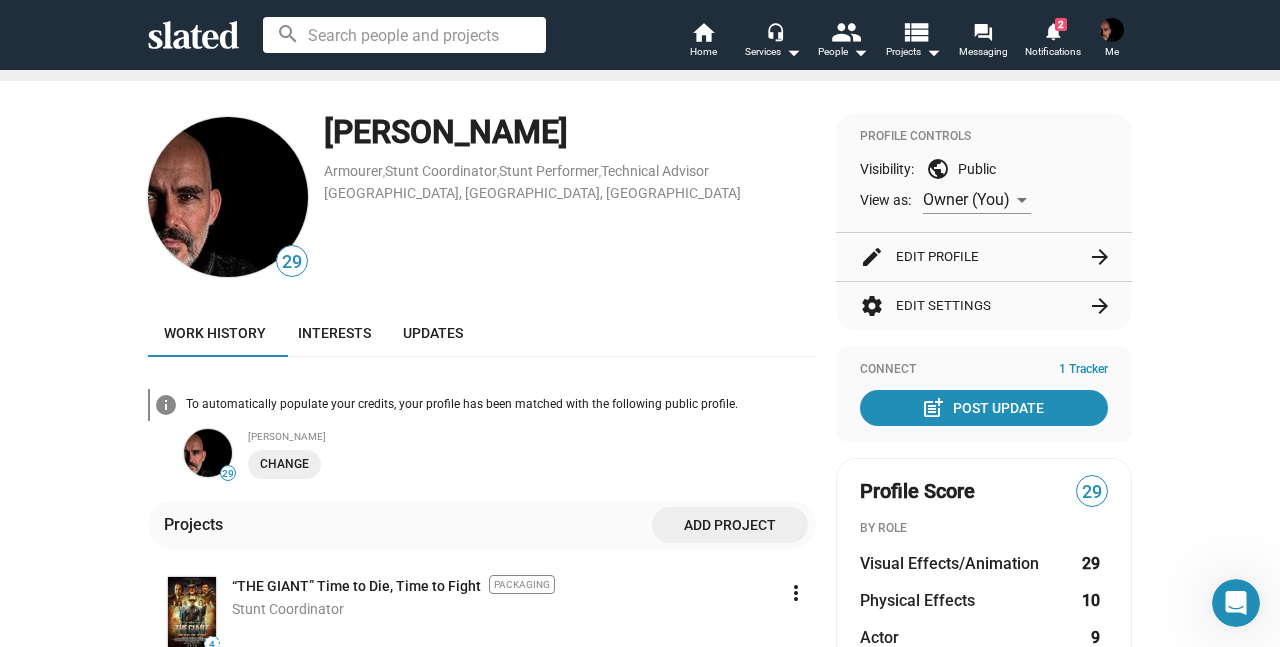 click on "arrow_forward" 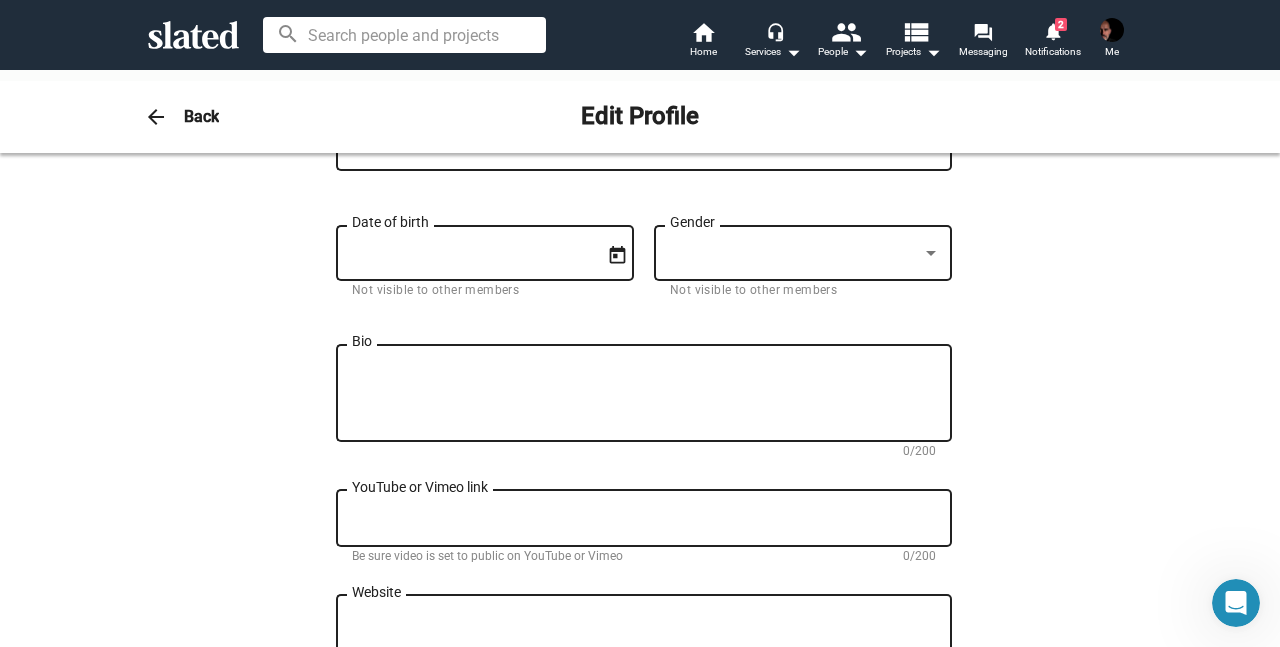 scroll, scrollTop: 400, scrollLeft: 0, axis: vertical 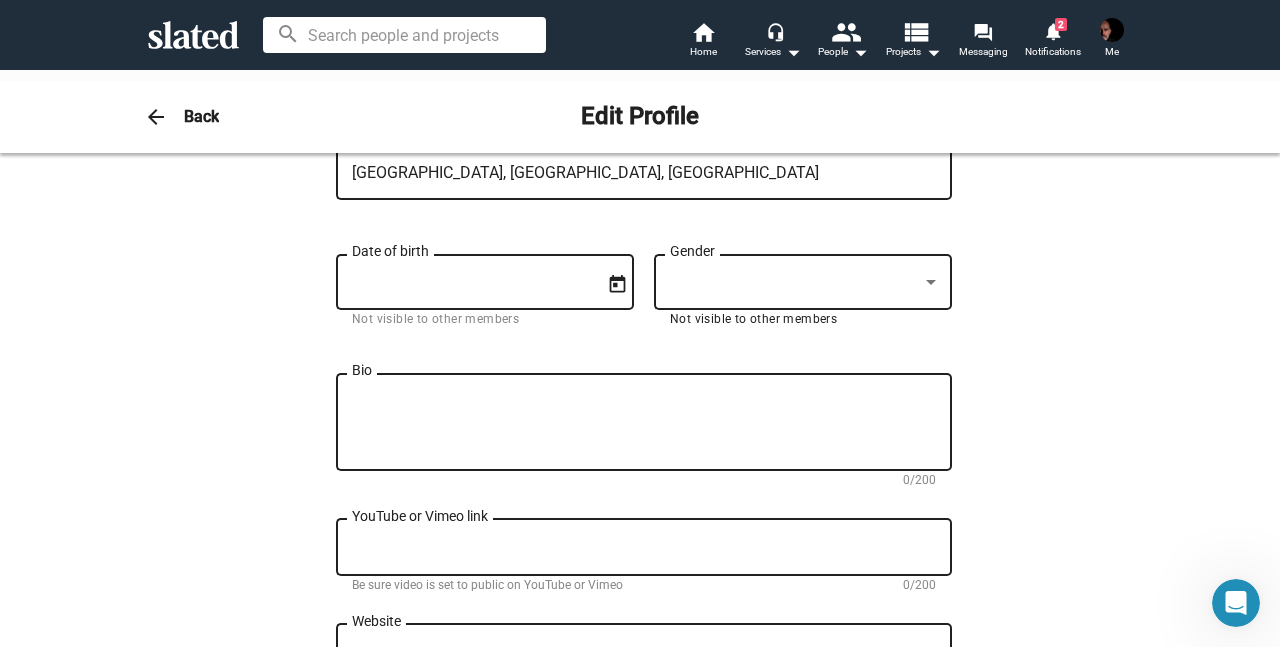 click at bounding box center [931, 283] 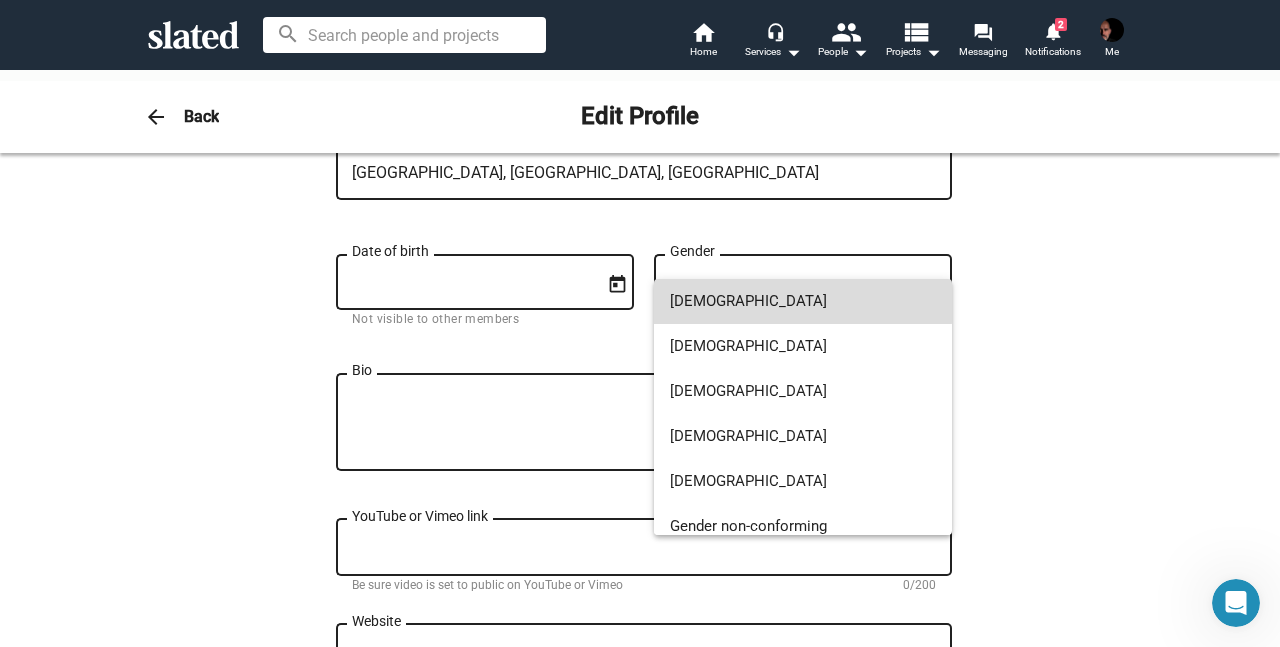 click on "[DEMOGRAPHIC_DATA]" at bounding box center (803, 301) 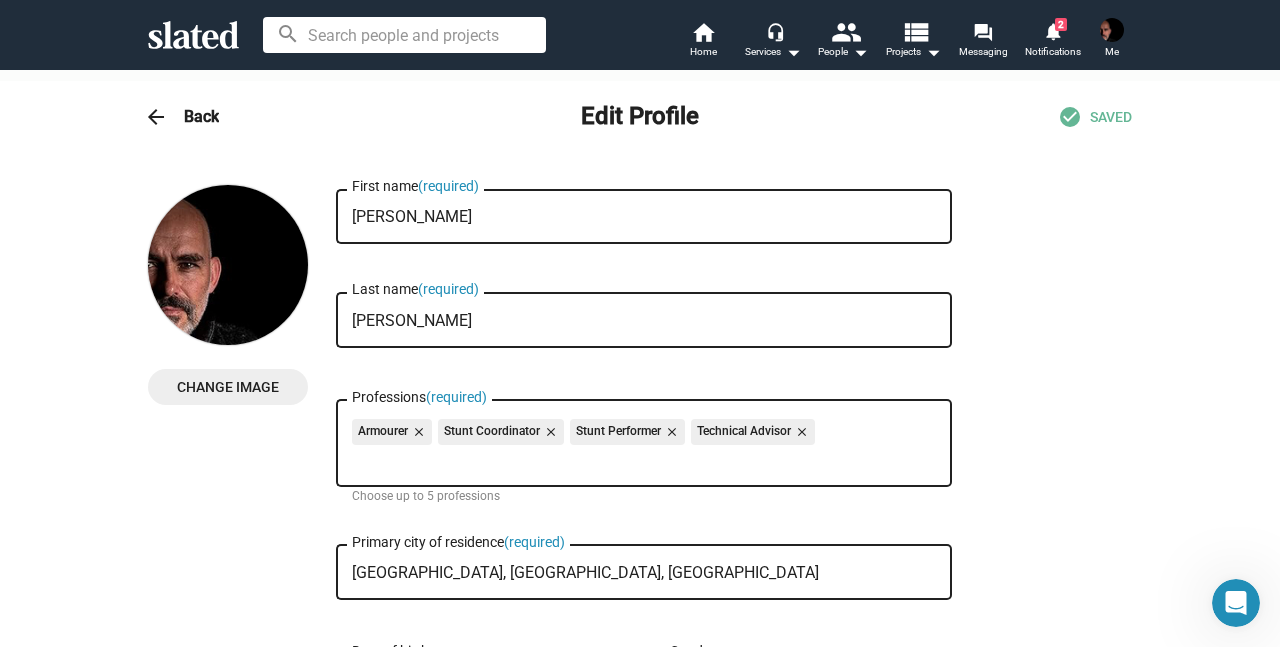 scroll, scrollTop: 0, scrollLeft: 0, axis: both 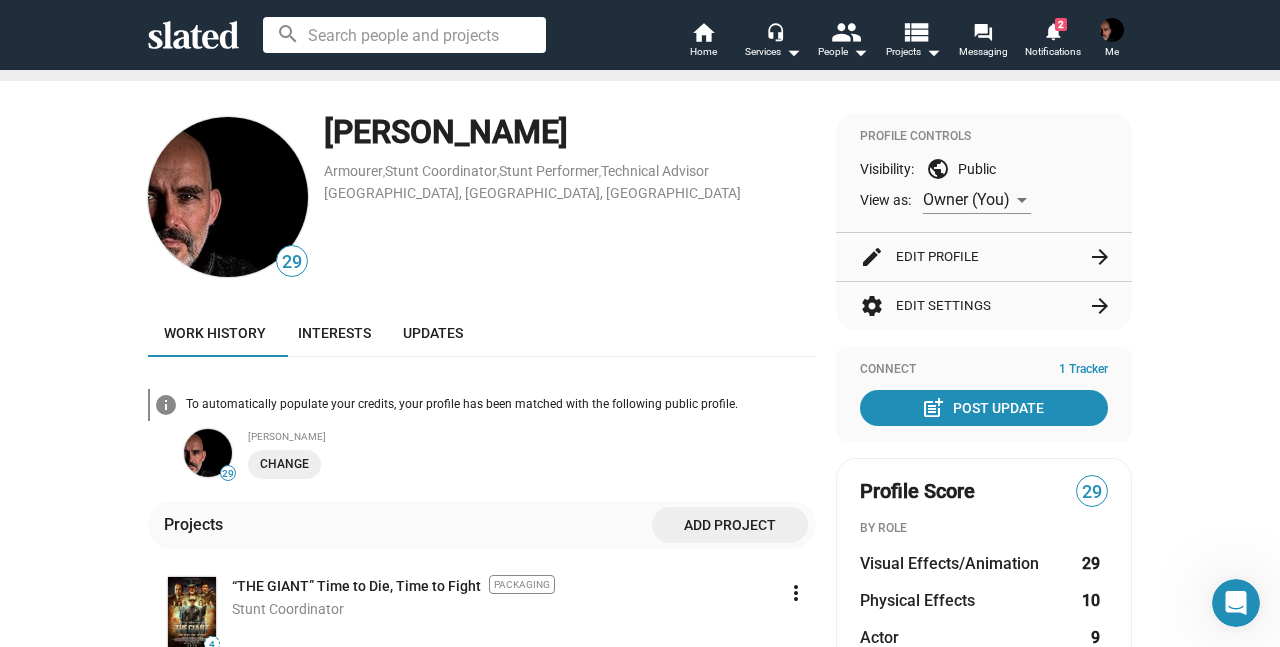 click on "edit  Edit Profile  arrow_forward" 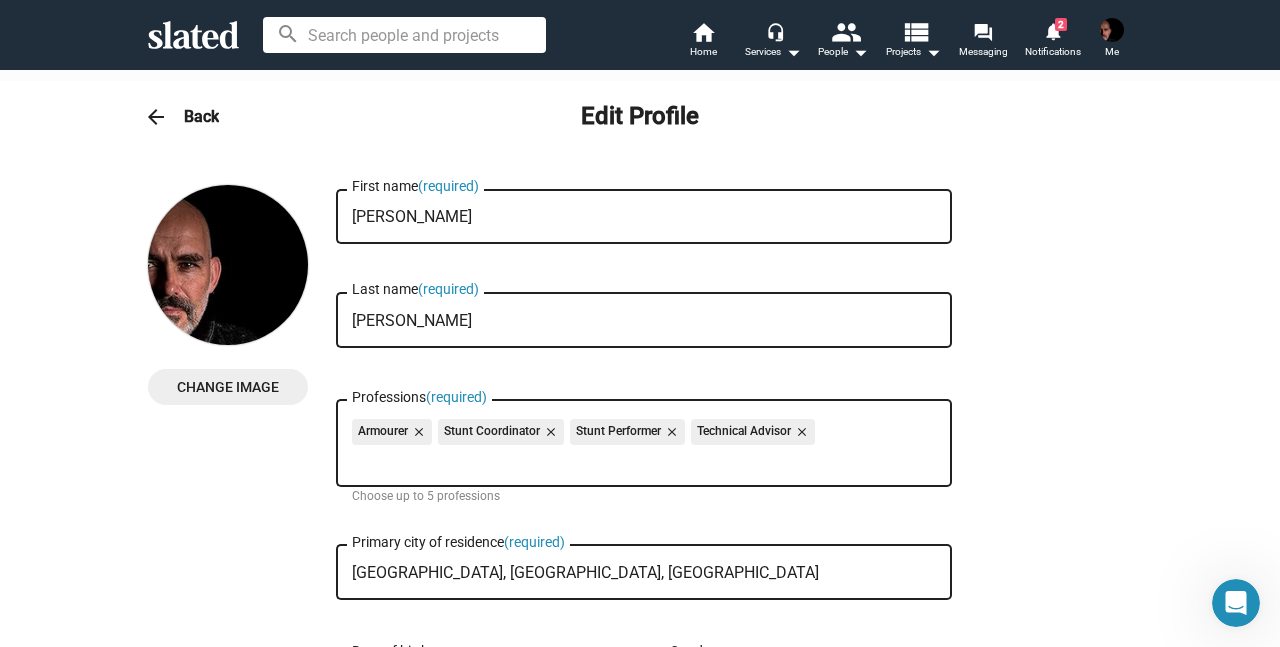 click on "Change Image" at bounding box center [228, 387] 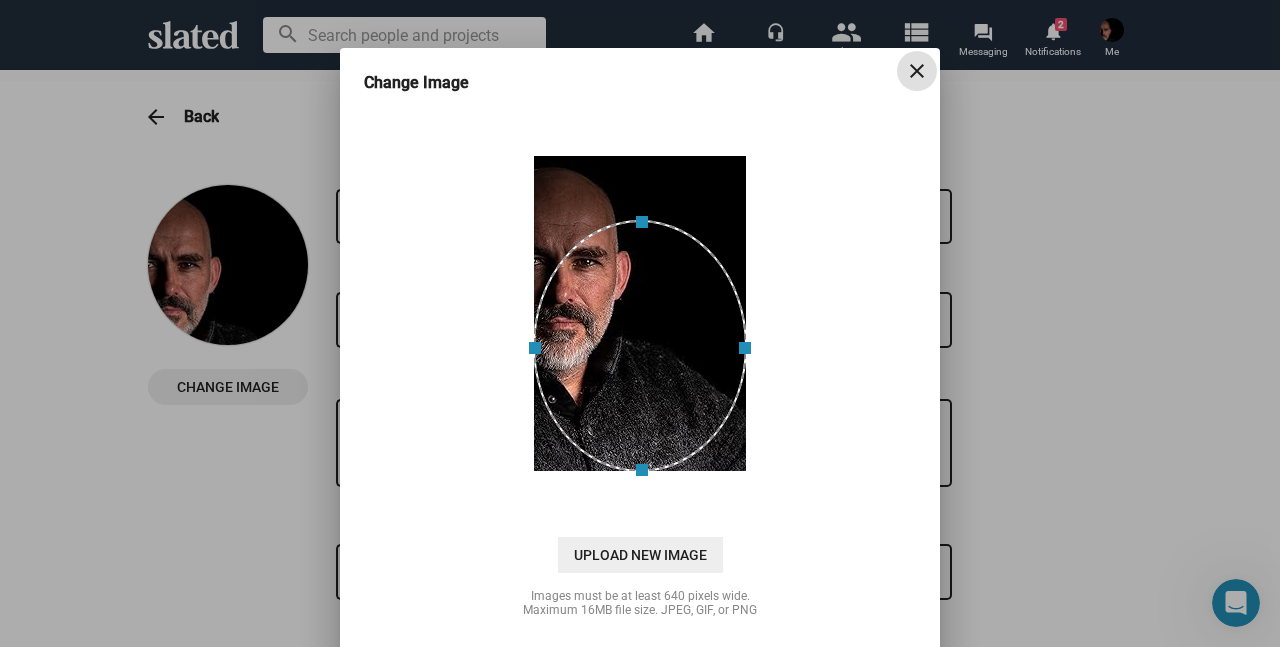 drag, startPoint x: 626, startPoint y: 295, endPoint x: 665, endPoint y: 313, distance: 42.953465 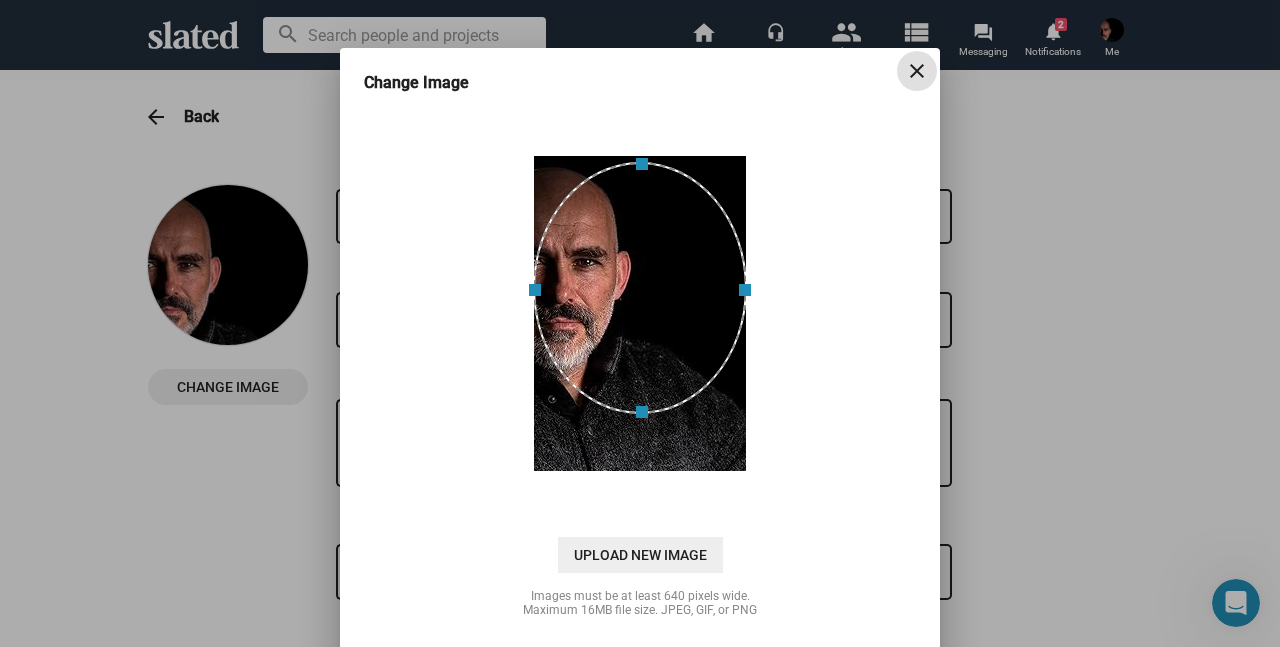 drag, startPoint x: 632, startPoint y: 313, endPoint x: 533, endPoint y: 255, distance: 114.73883 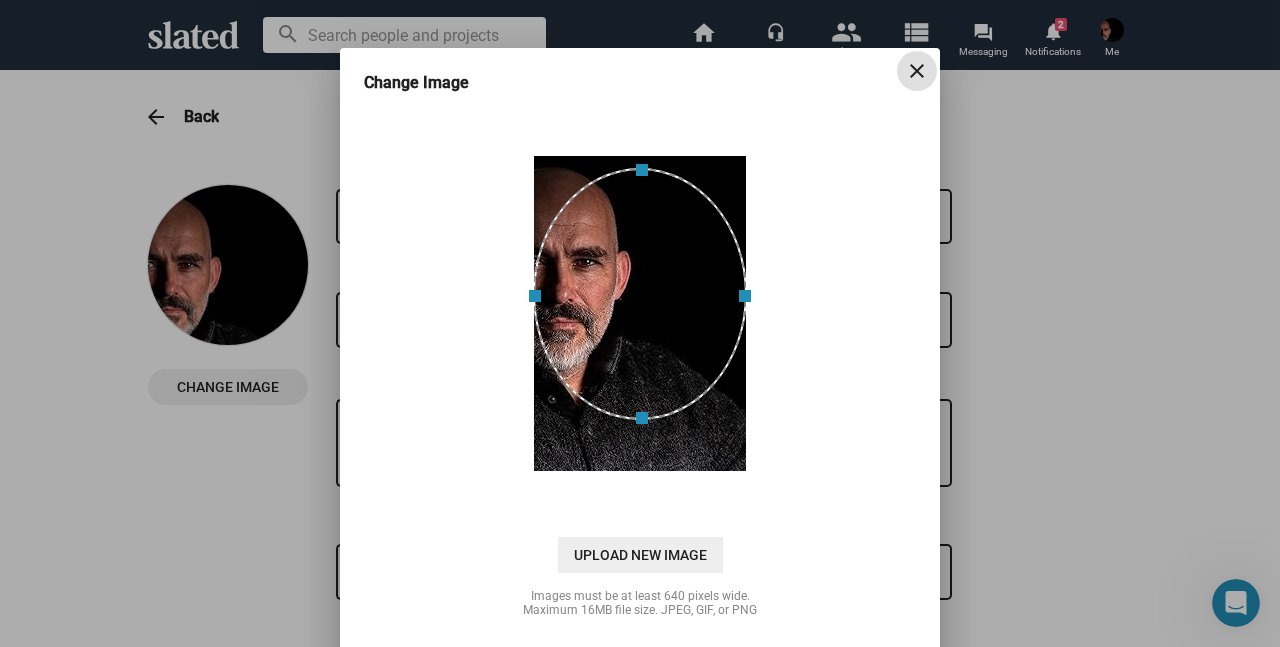 click at bounding box center (640, 294) 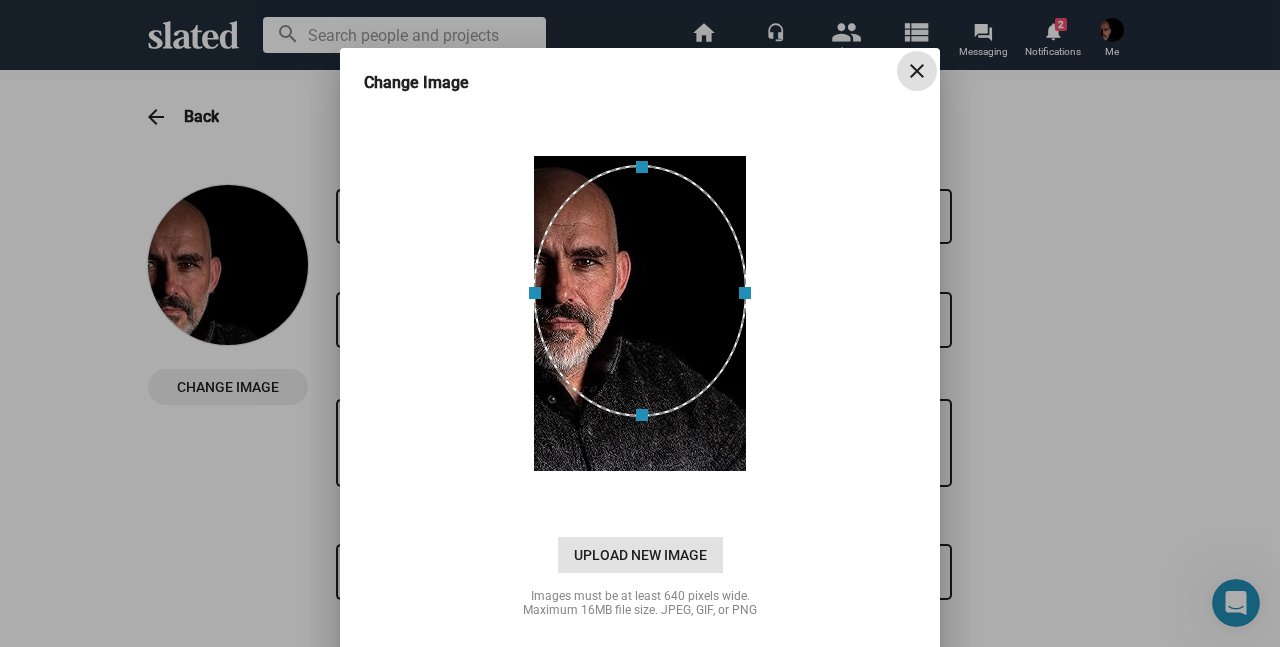 click on "Upload New Image" 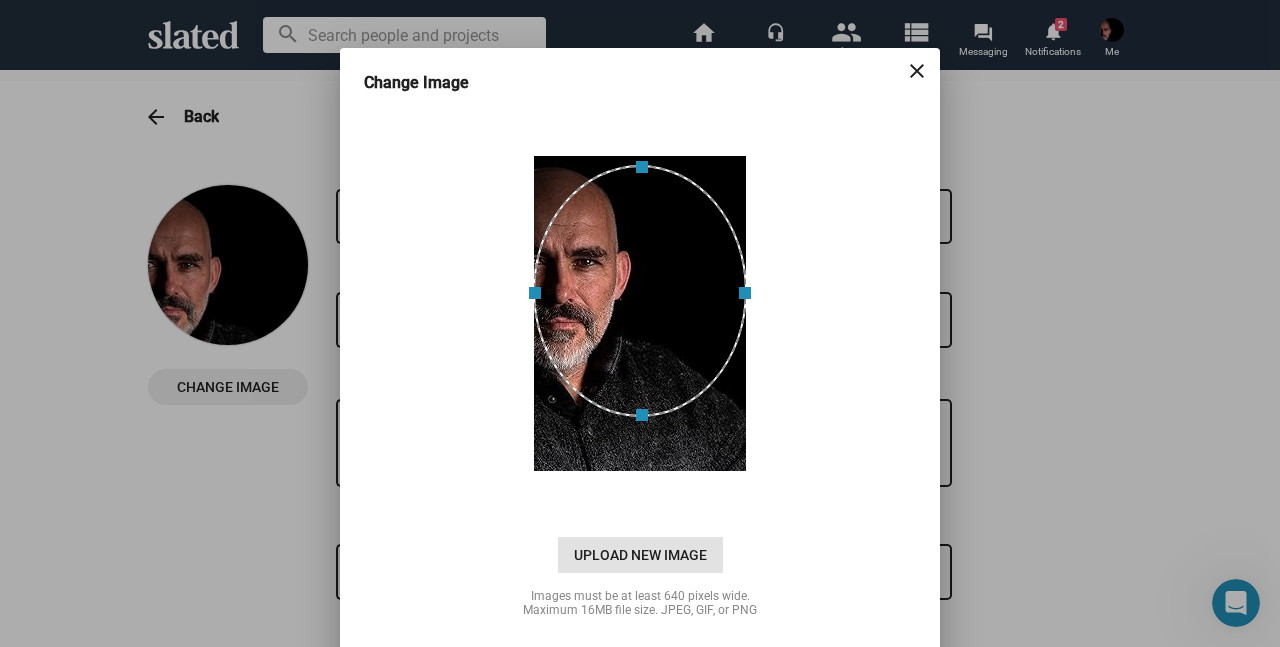 type on "C:\fakepath\[PERSON_NAME] Clean.png" 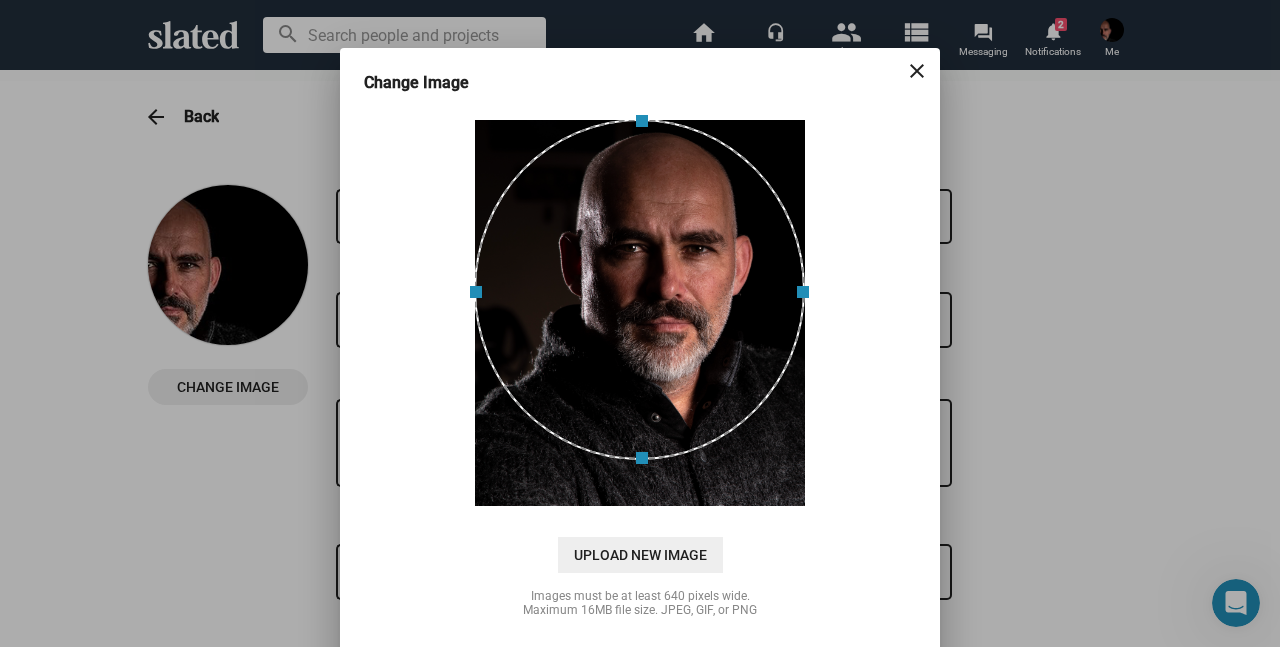 drag, startPoint x: 642, startPoint y: 422, endPoint x: 719, endPoint y: 289, distance: 153.68149 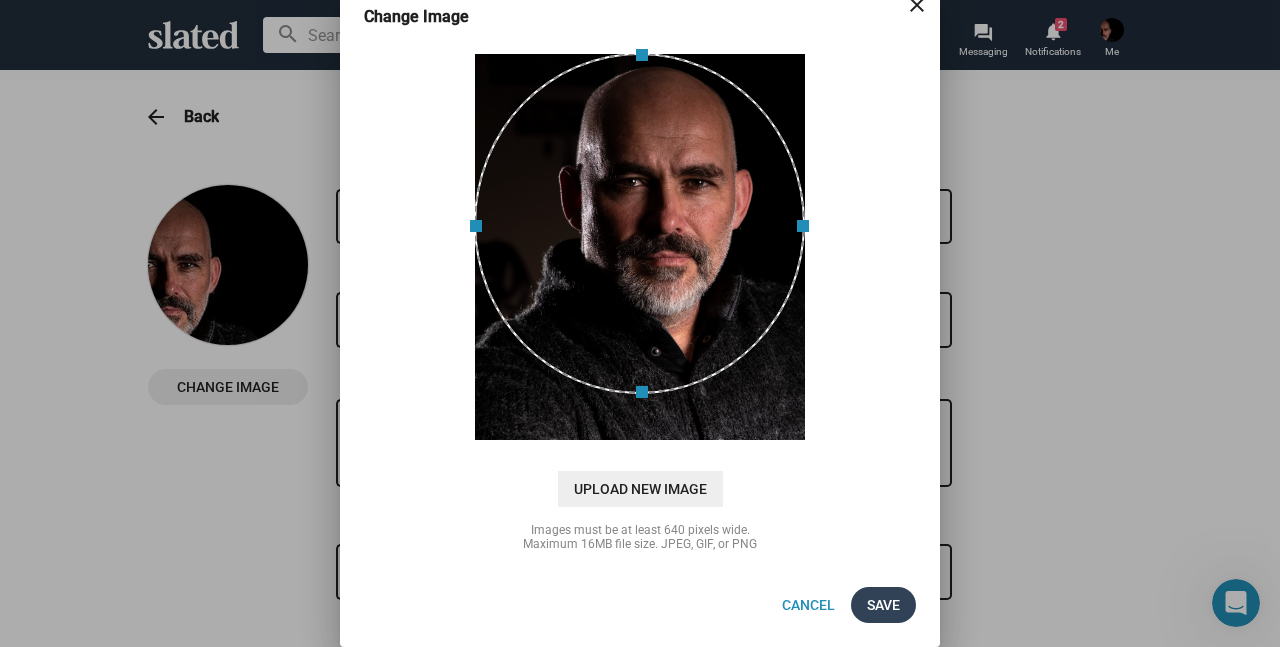 scroll, scrollTop: 78, scrollLeft: 0, axis: vertical 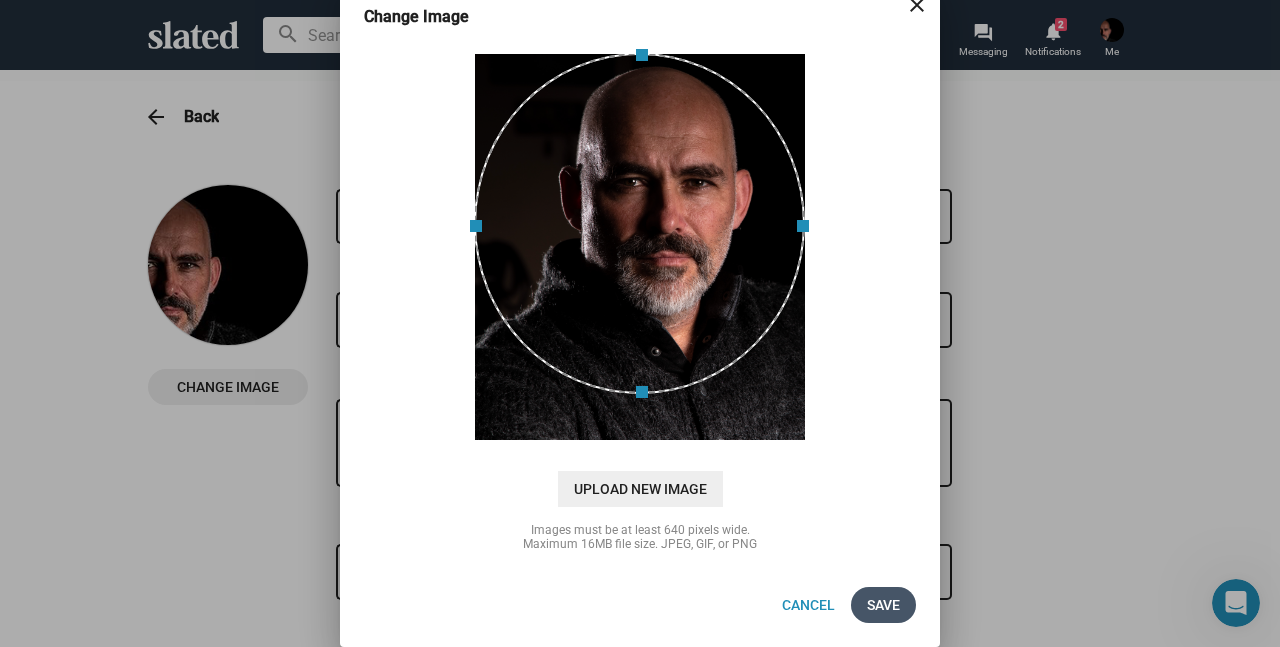 click on "Save" 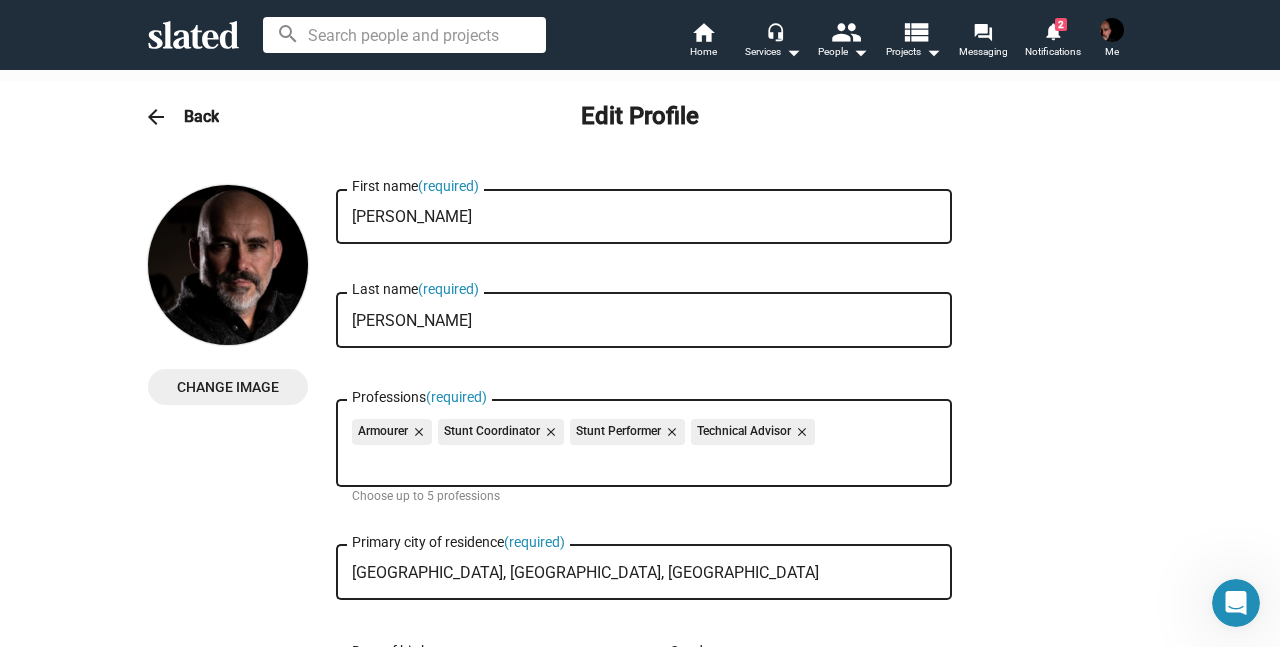 click on "Back" at bounding box center (201, 116) 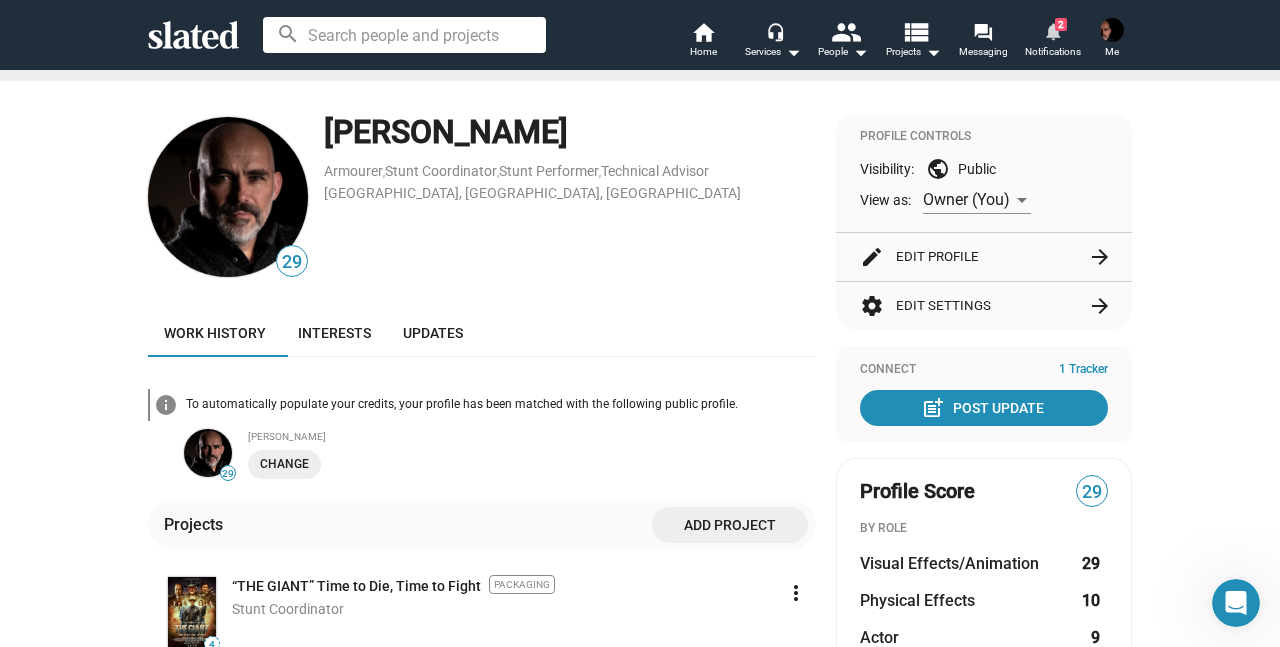 click on "2" at bounding box center [1061, 24] 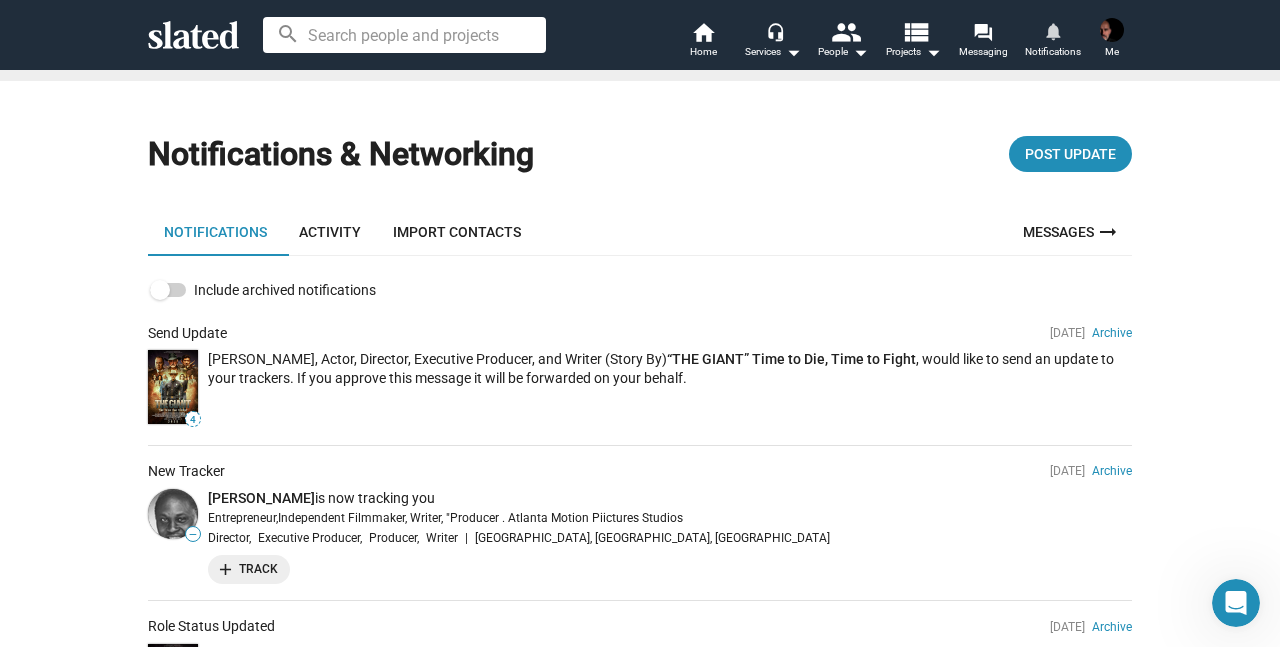 scroll, scrollTop: 0, scrollLeft: 0, axis: both 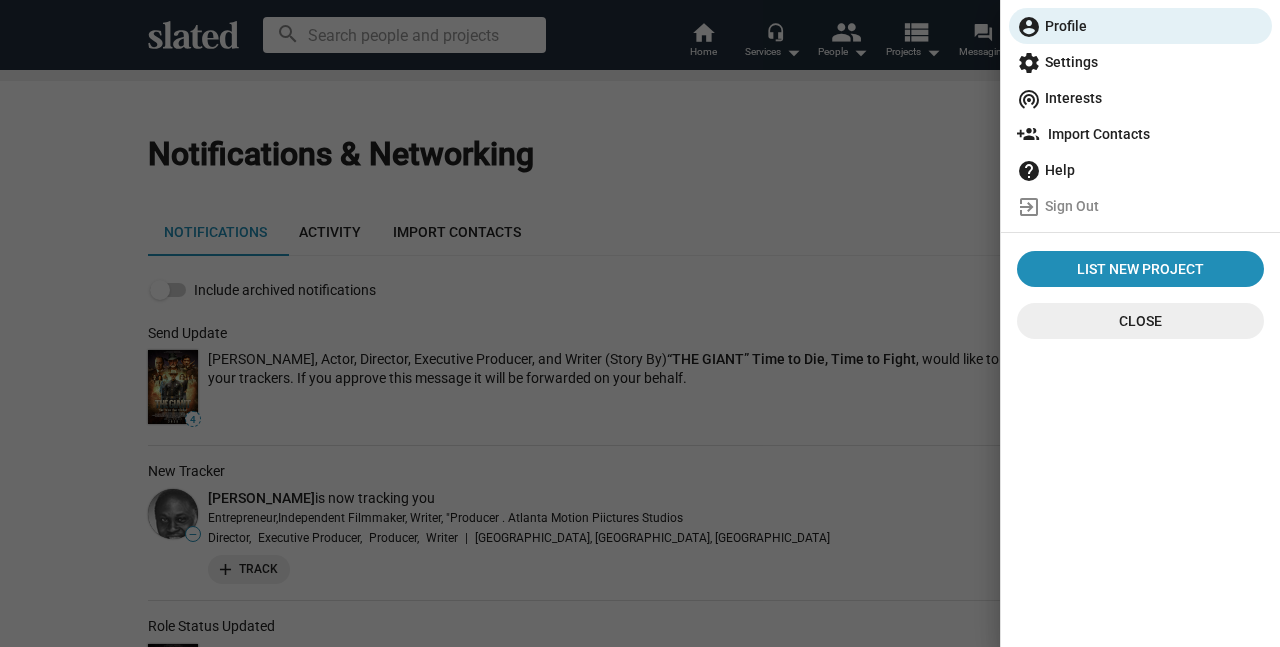 click on "wifi_tethering  Interests" 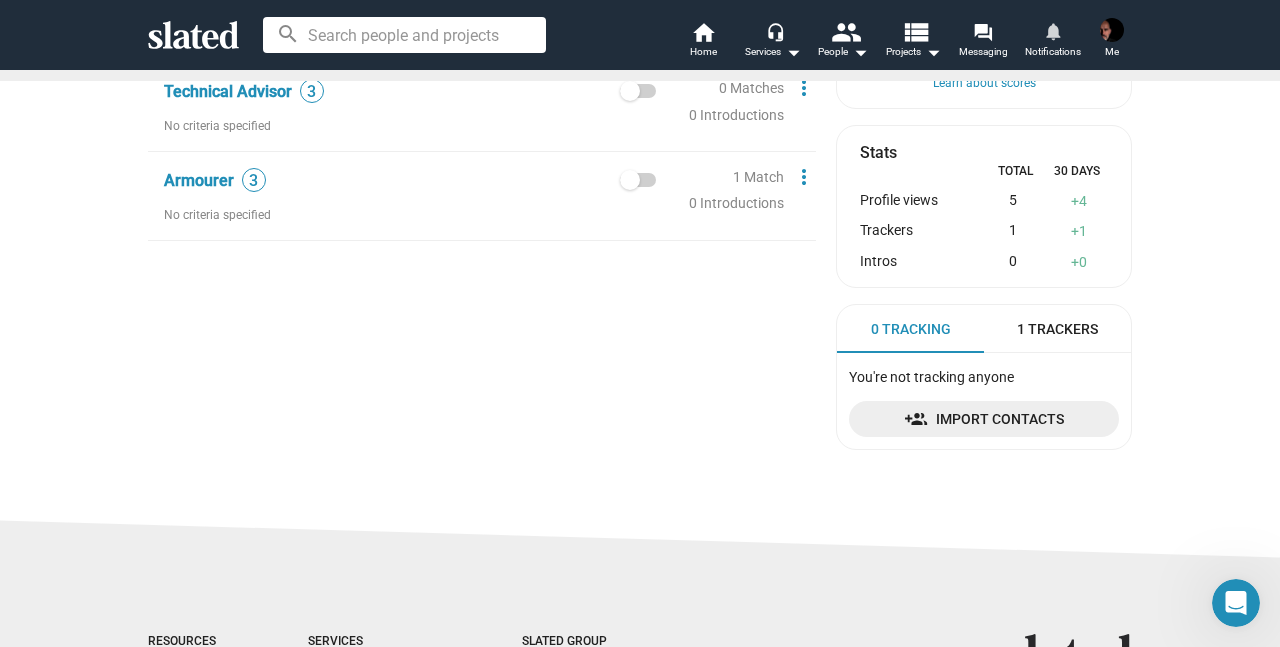 scroll, scrollTop: 625, scrollLeft: 0, axis: vertical 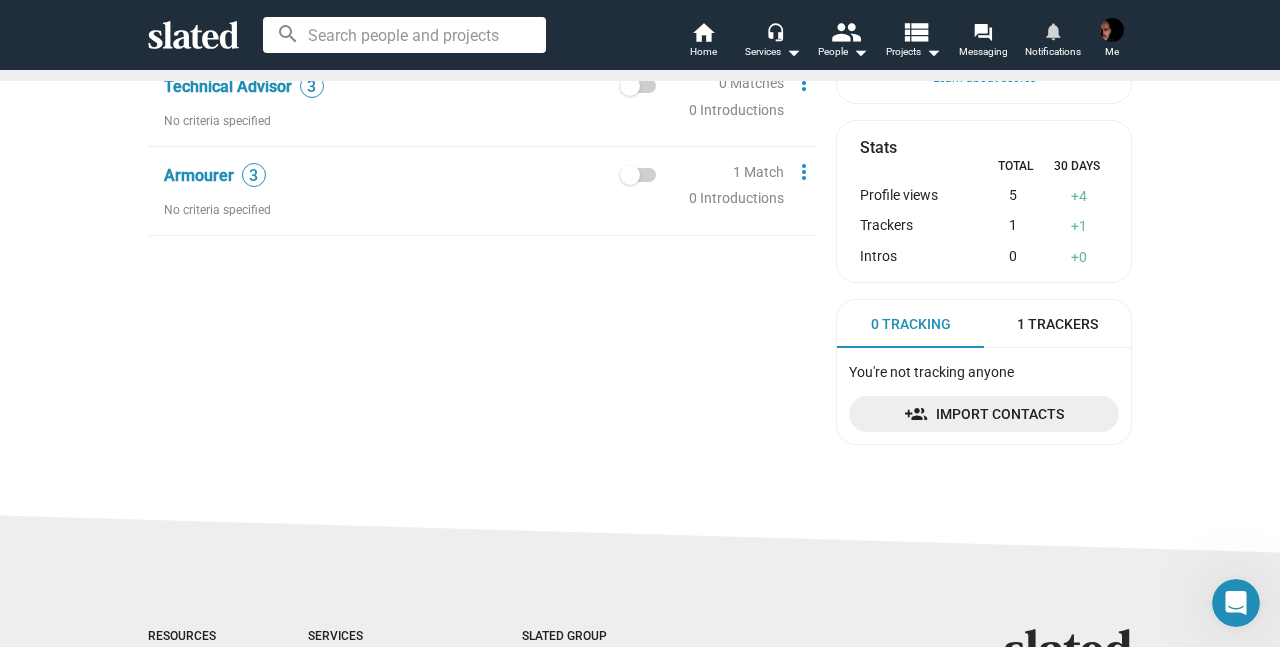 click on "No criteria specified" 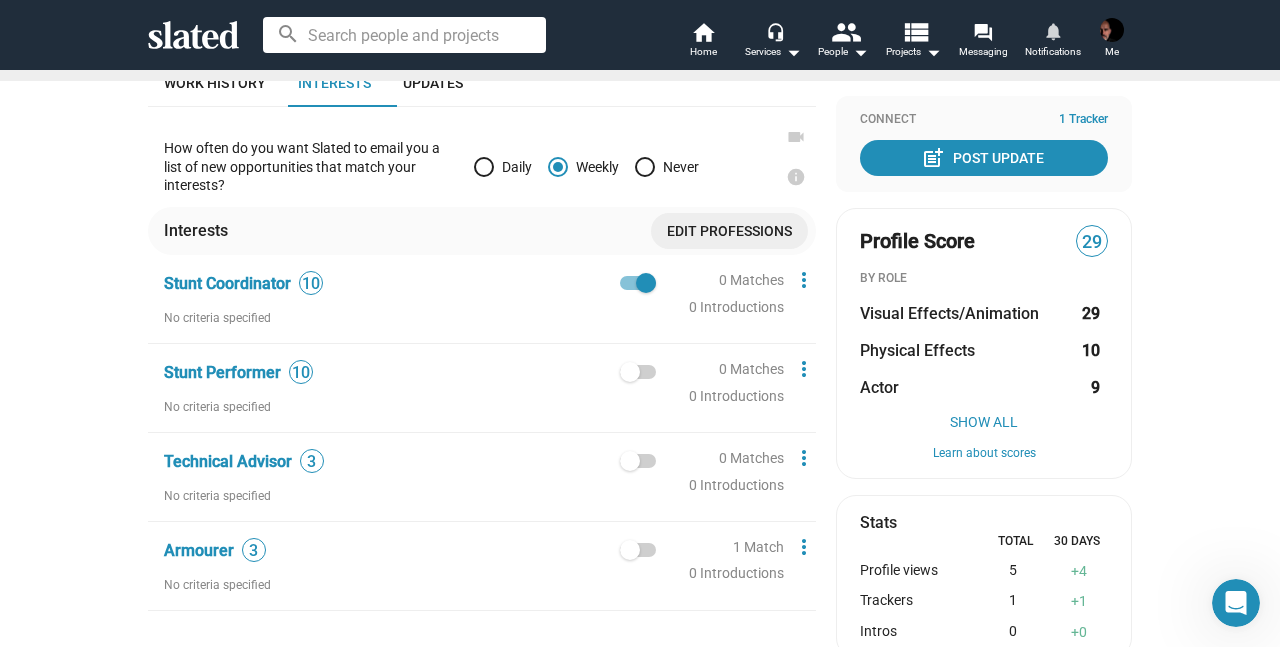 scroll, scrollTop: 248, scrollLeft: 0, axis: vertical 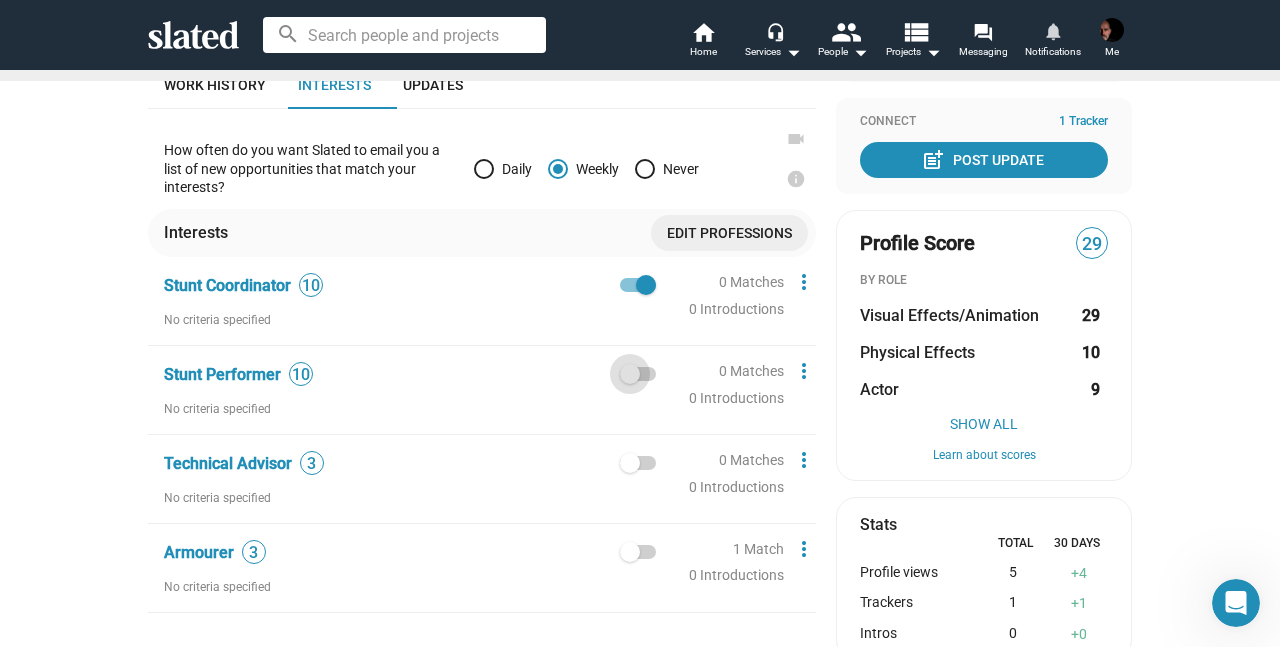 click at bounding box center [630, 374] 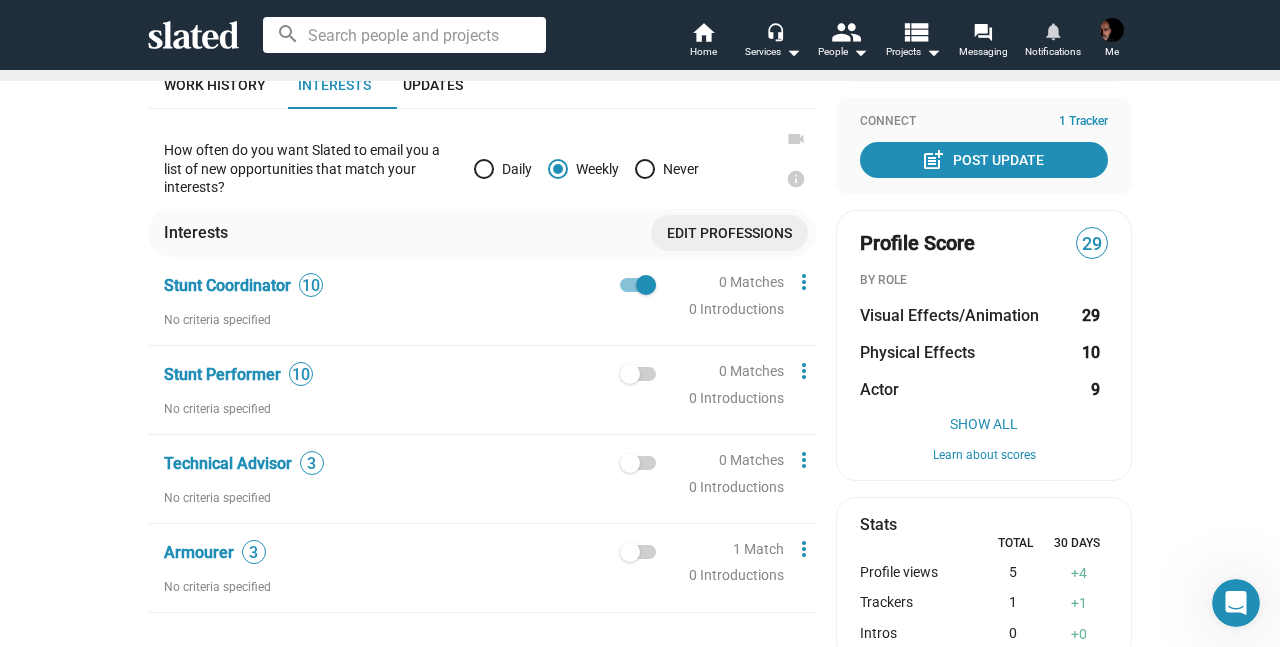 checkbox on "true" 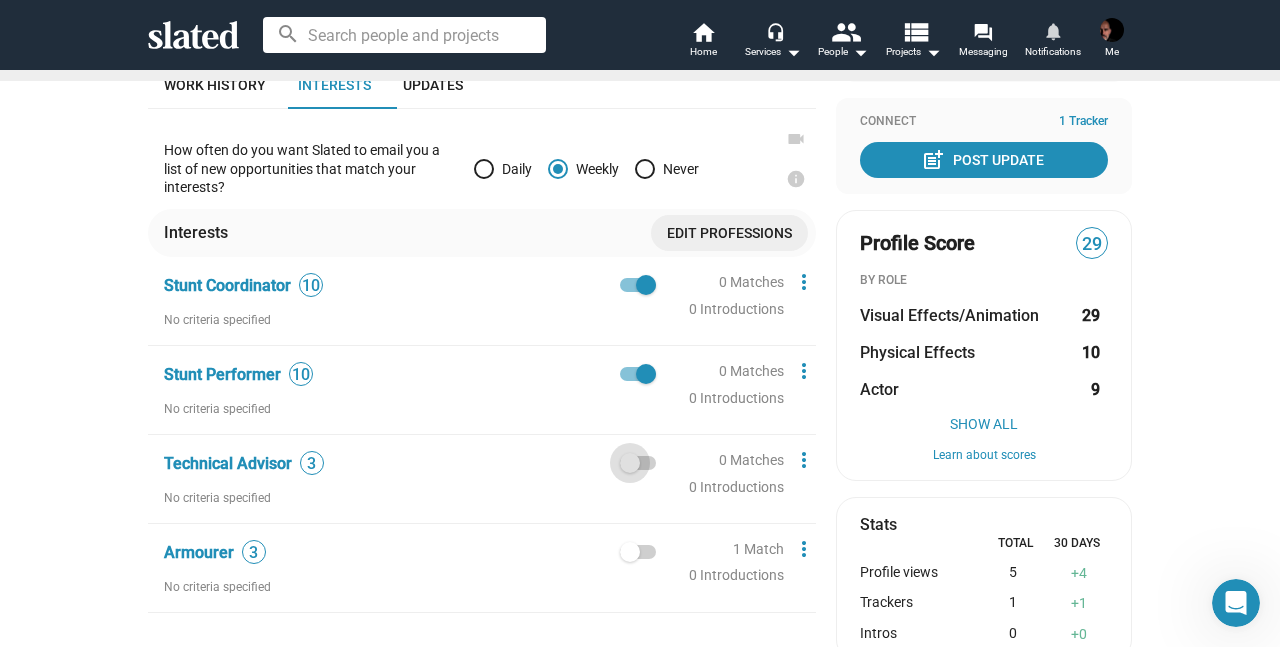 click at bounding box center (630, 463) 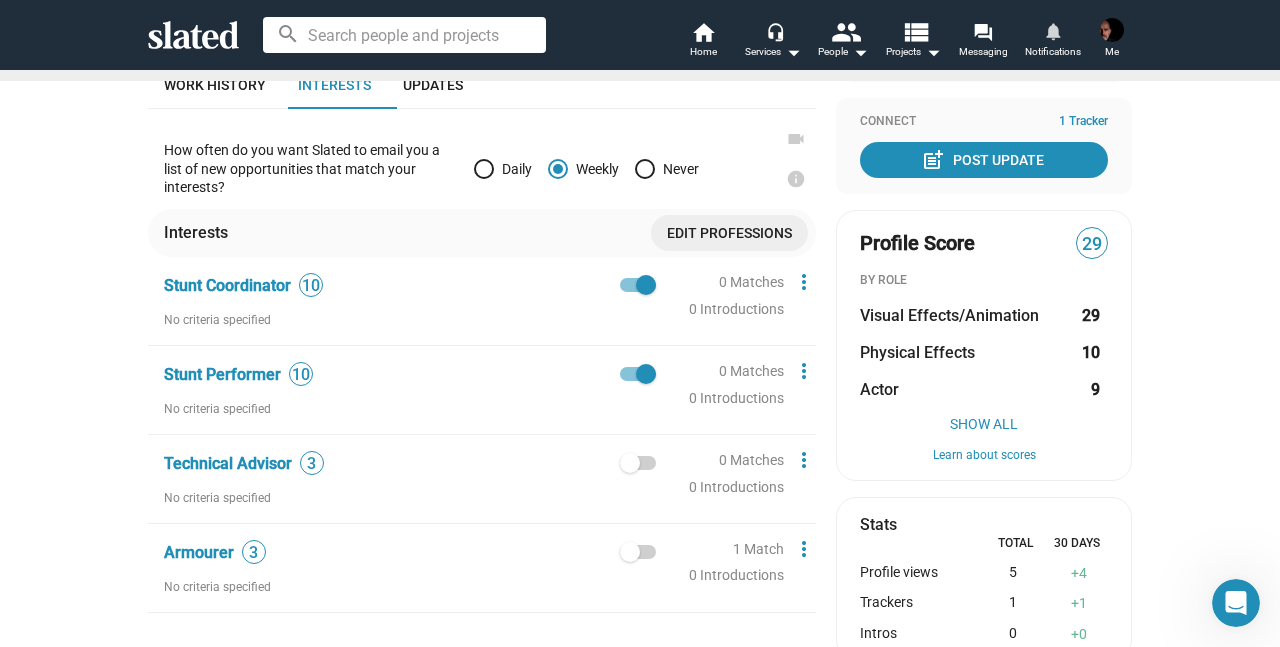 checkbox on "true" 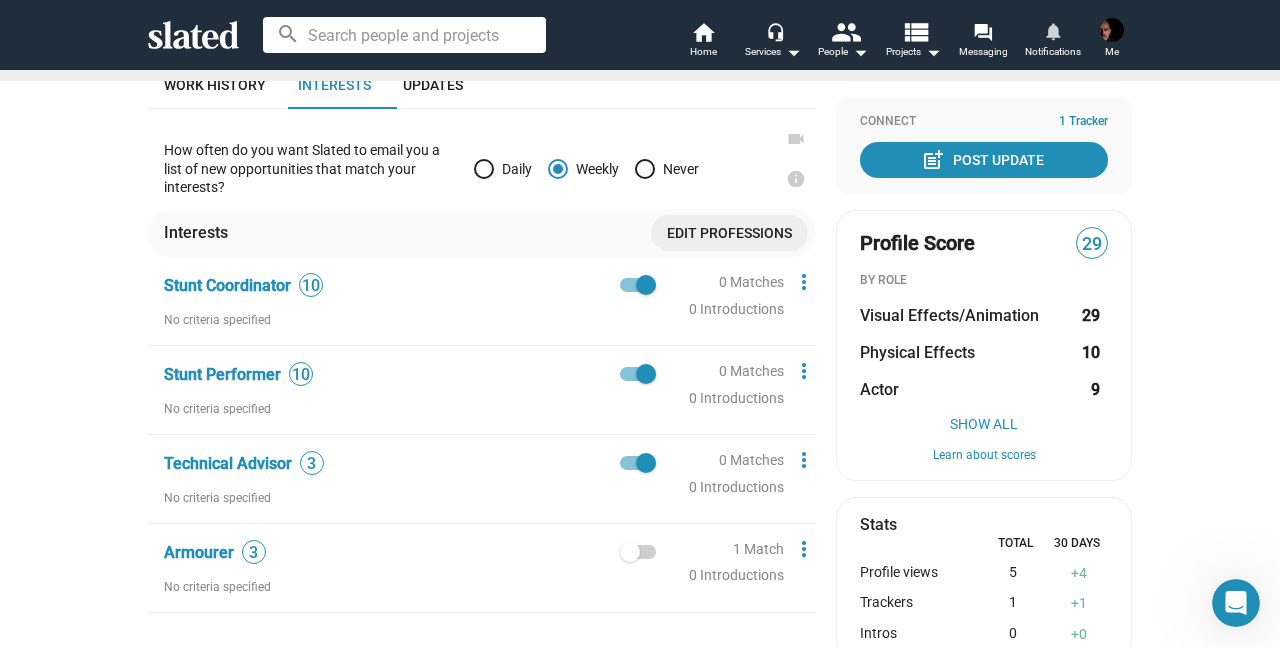 click at bounding box center [630, 552] 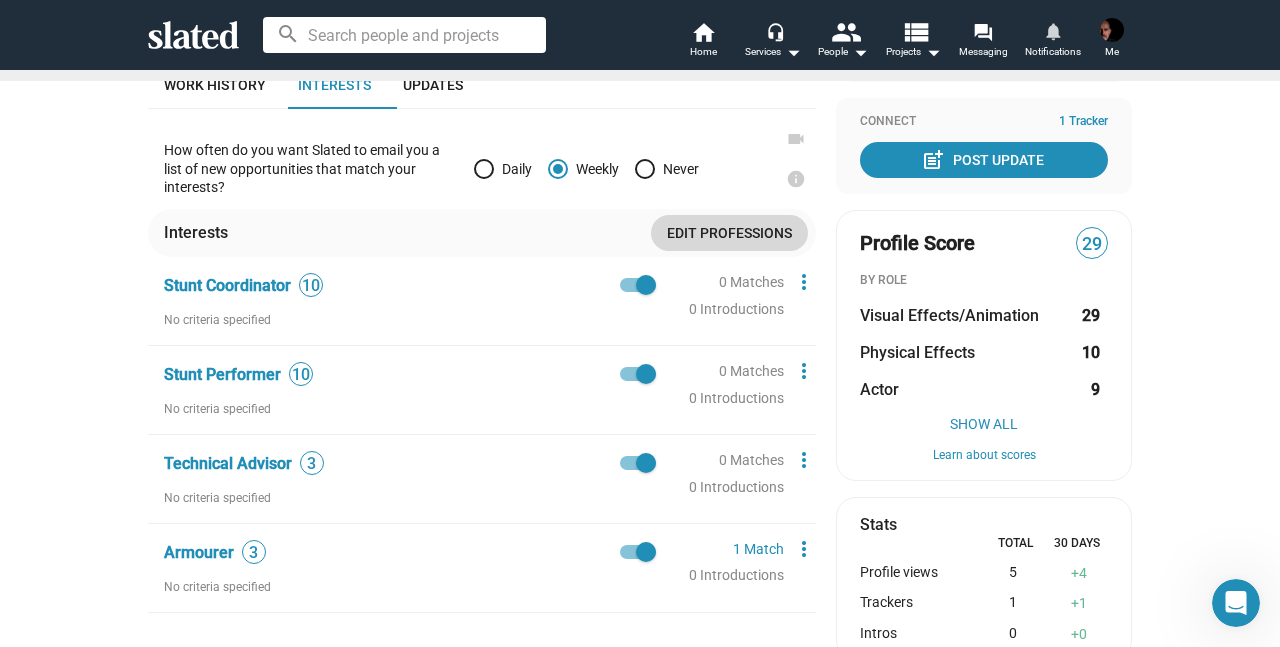 click on "Edit professions" 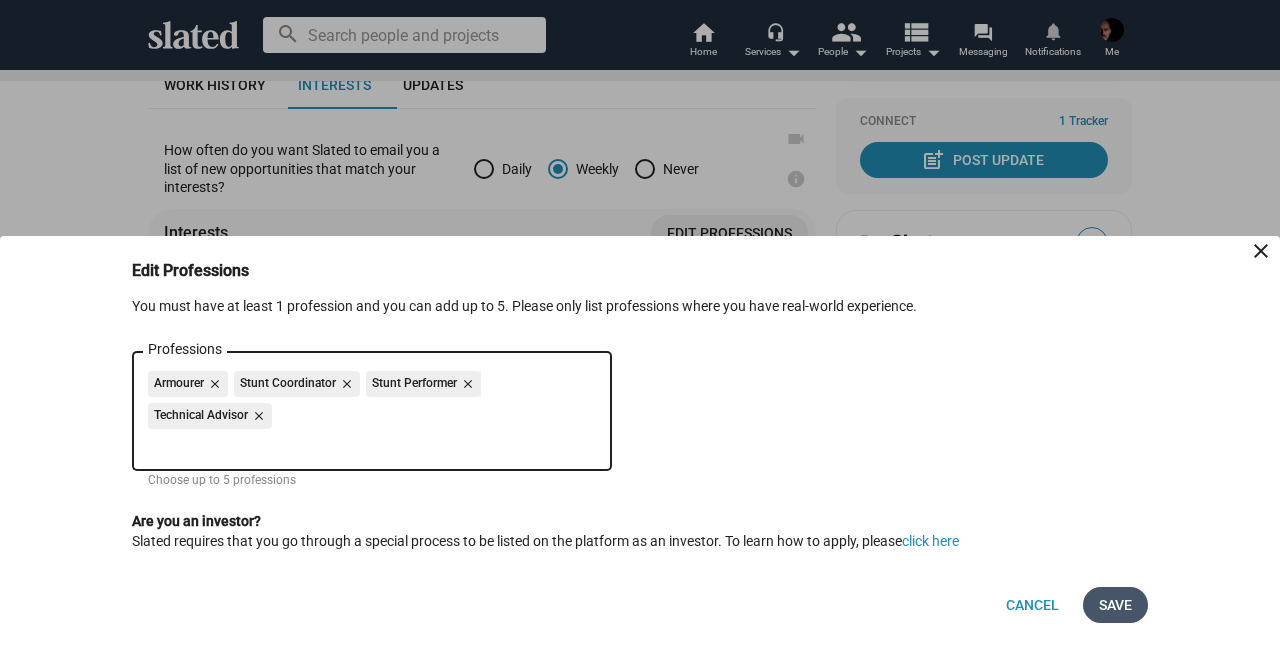 click on "Save" at bounding box center [1115, 605] 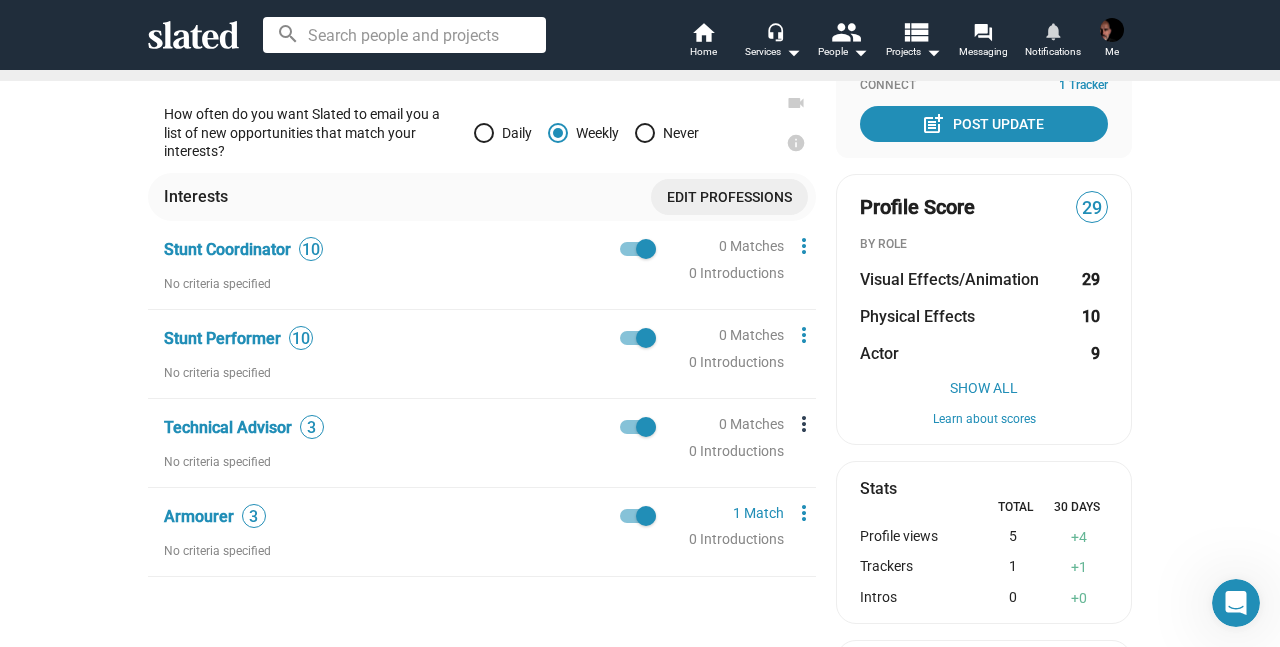 scroll, scrollTop: 287, scrollLeft: 0, axis: vertical 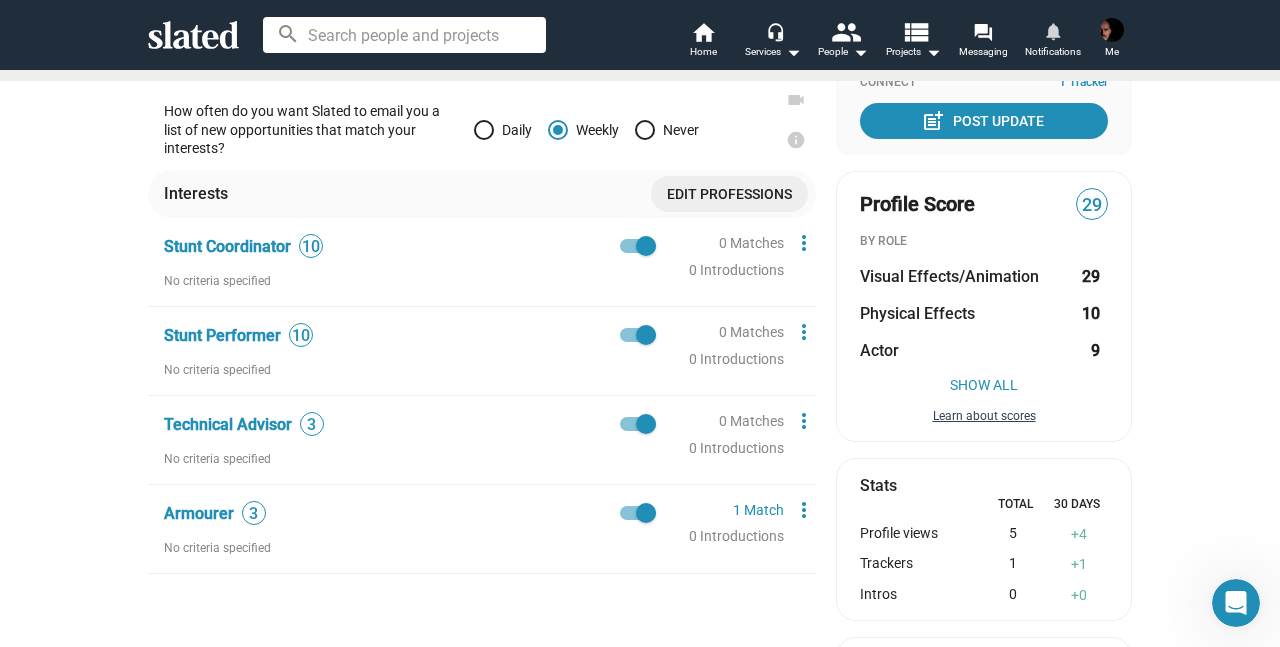 click on "Learn about scores" 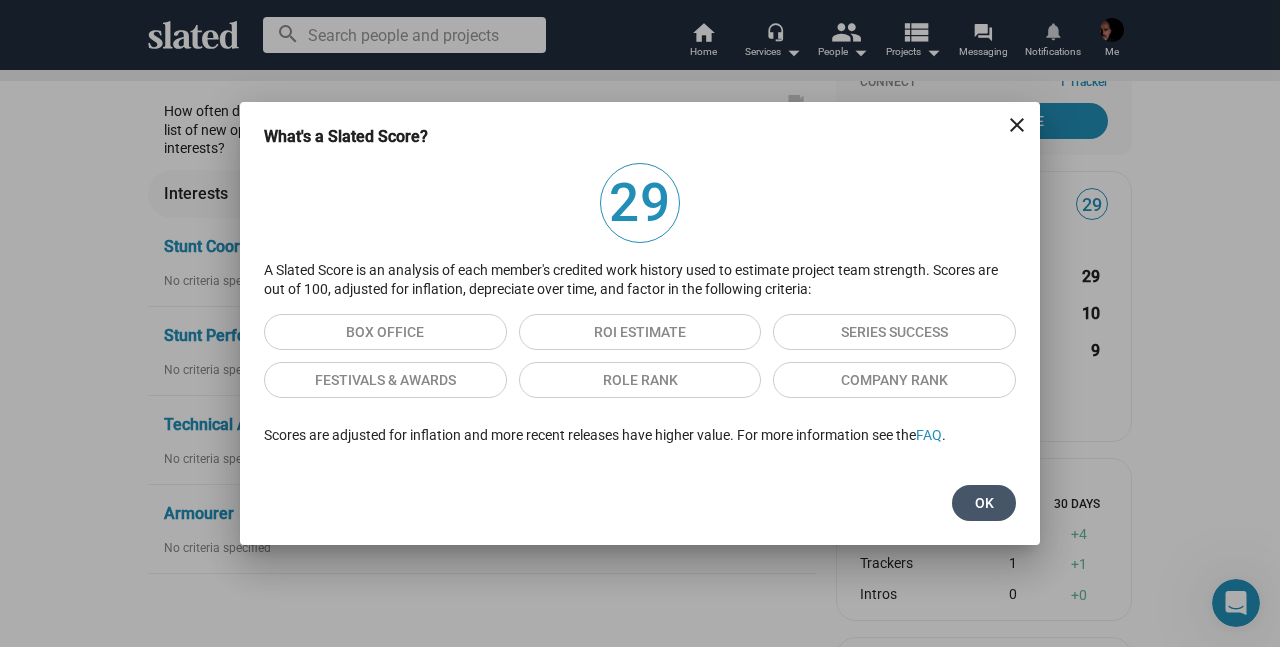 click on "Ok" at bounding box center [984, 503] 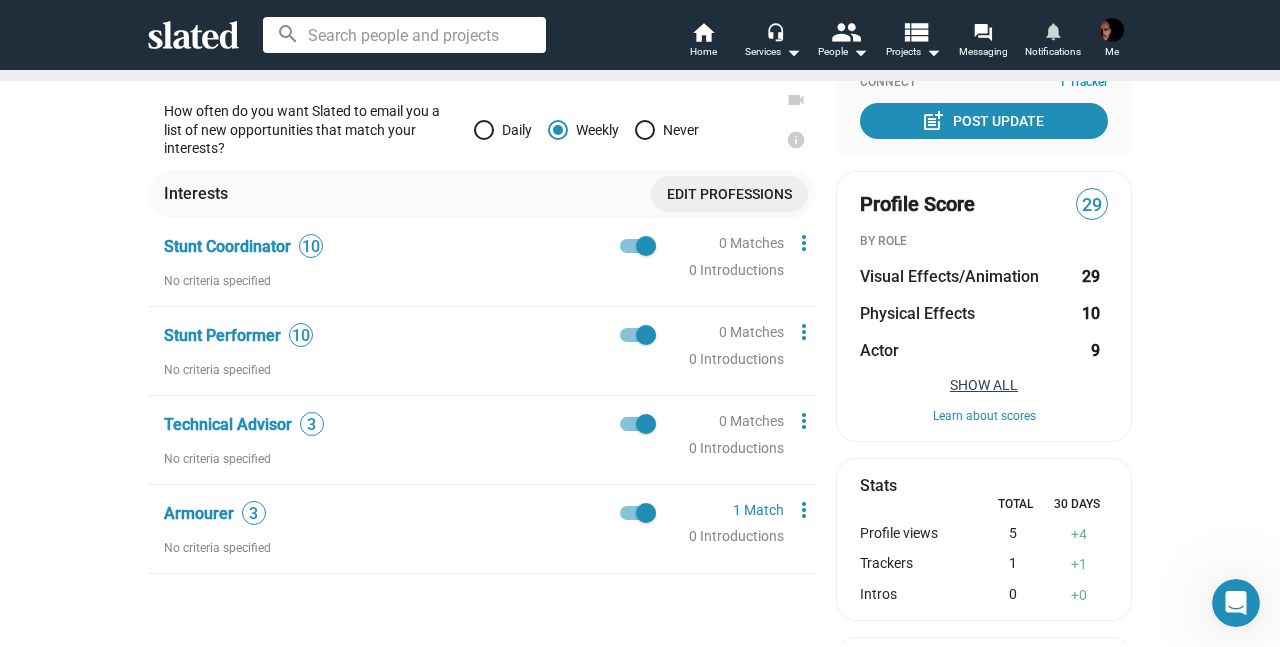 click on "Show All" 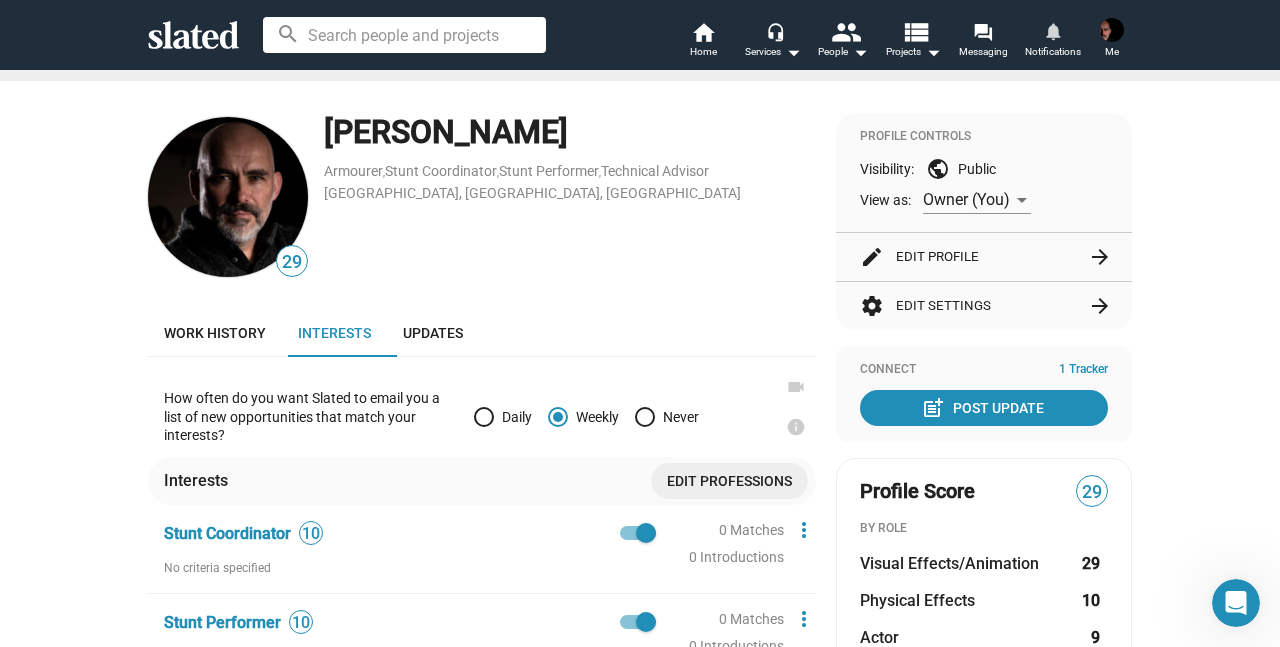 scroll, scrollTop: 0, scrollLeft: 0, axis: both 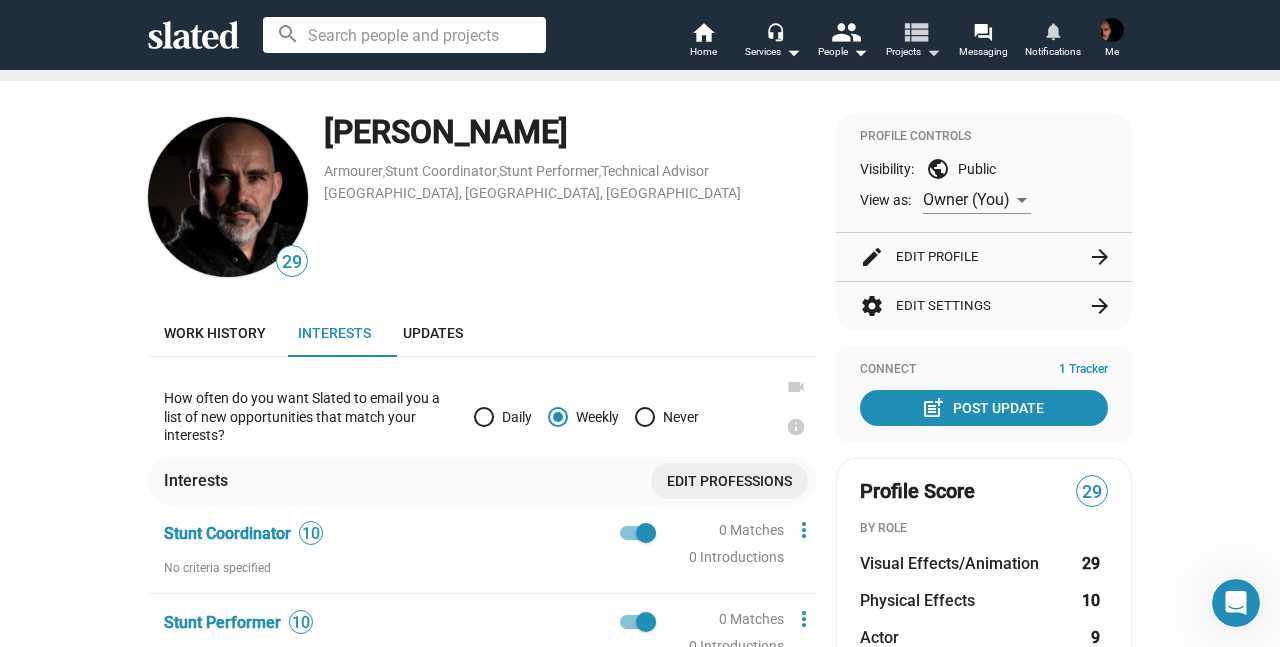 click on "arrow_drop_down" at bounding box center (933, 52) 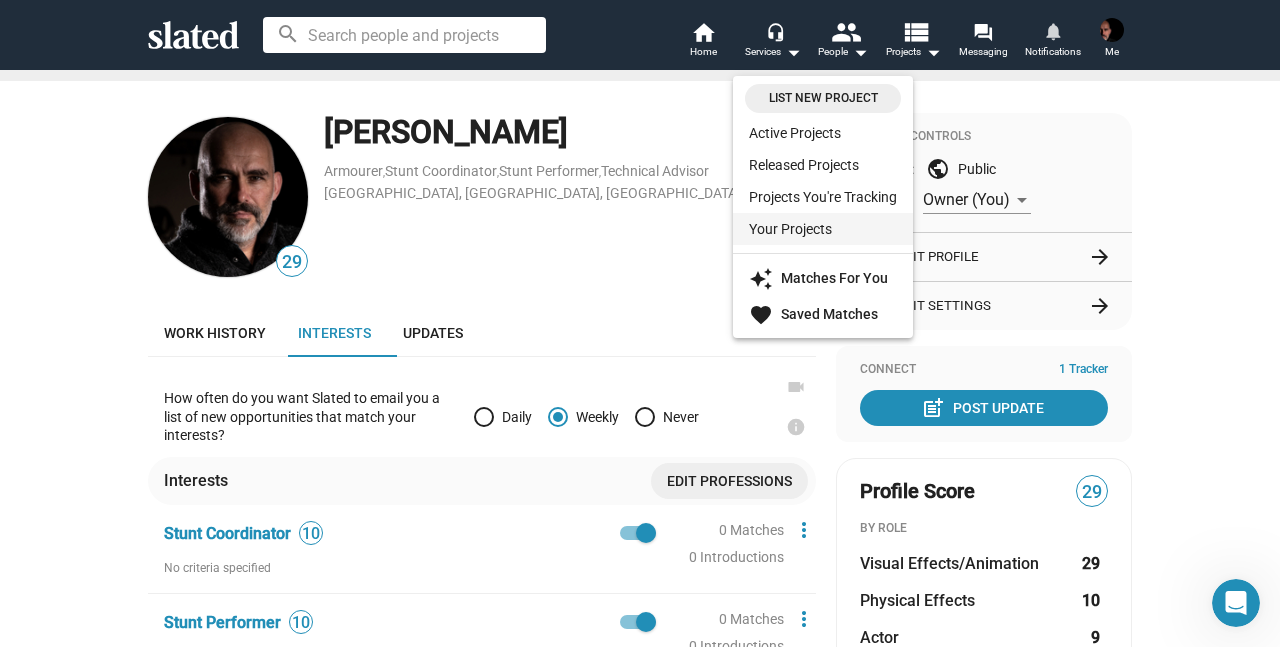 click on "Your Projects" at bounding box center [823, 229] 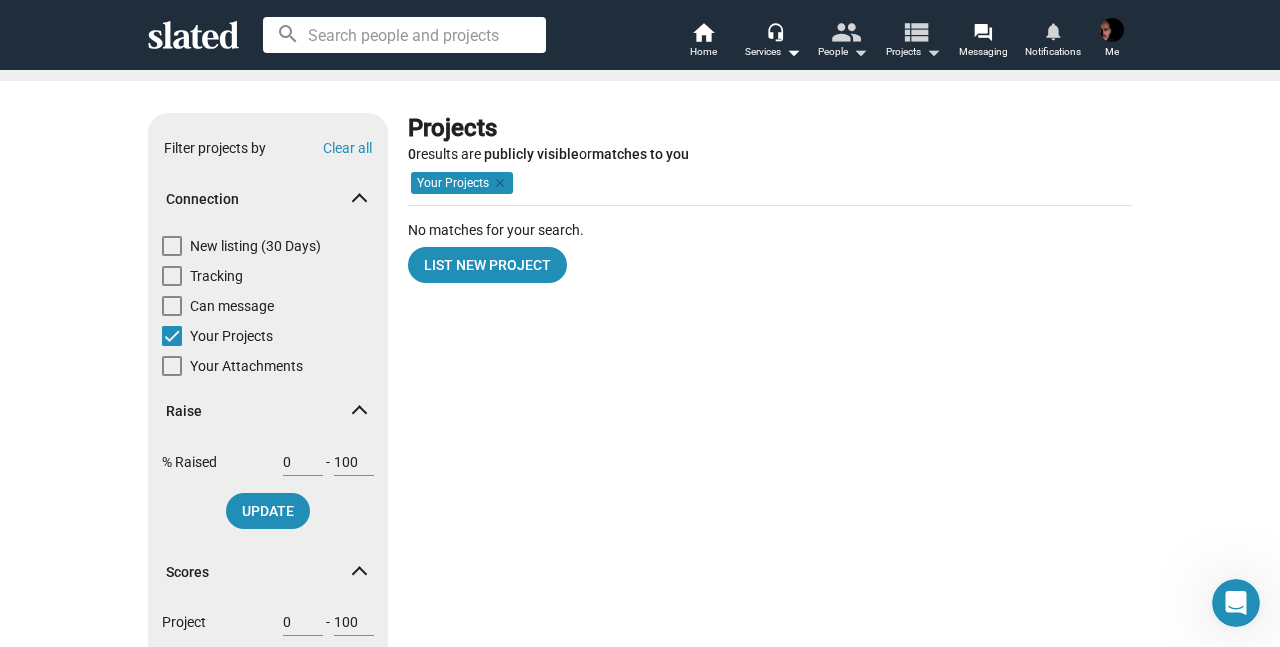 scroll, scrollTop: 0, scrollLeft: 0, axis: both 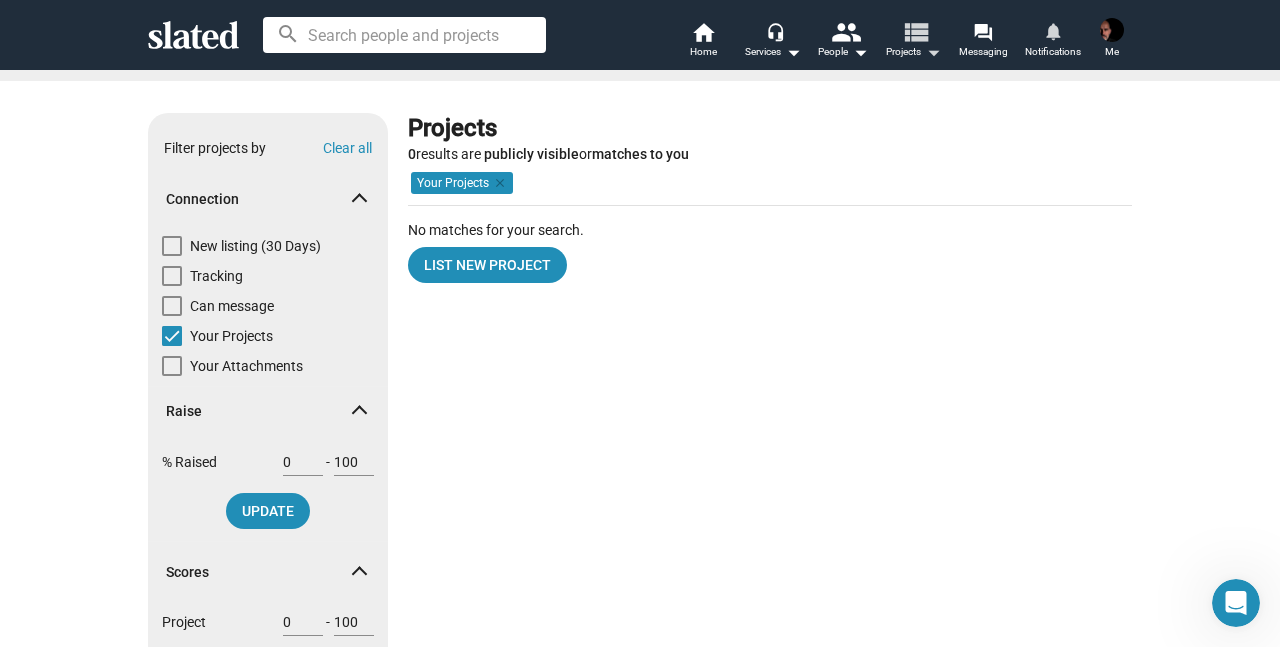 click on "Projects  arrow_drop_down" at bounding box center [913, 52] 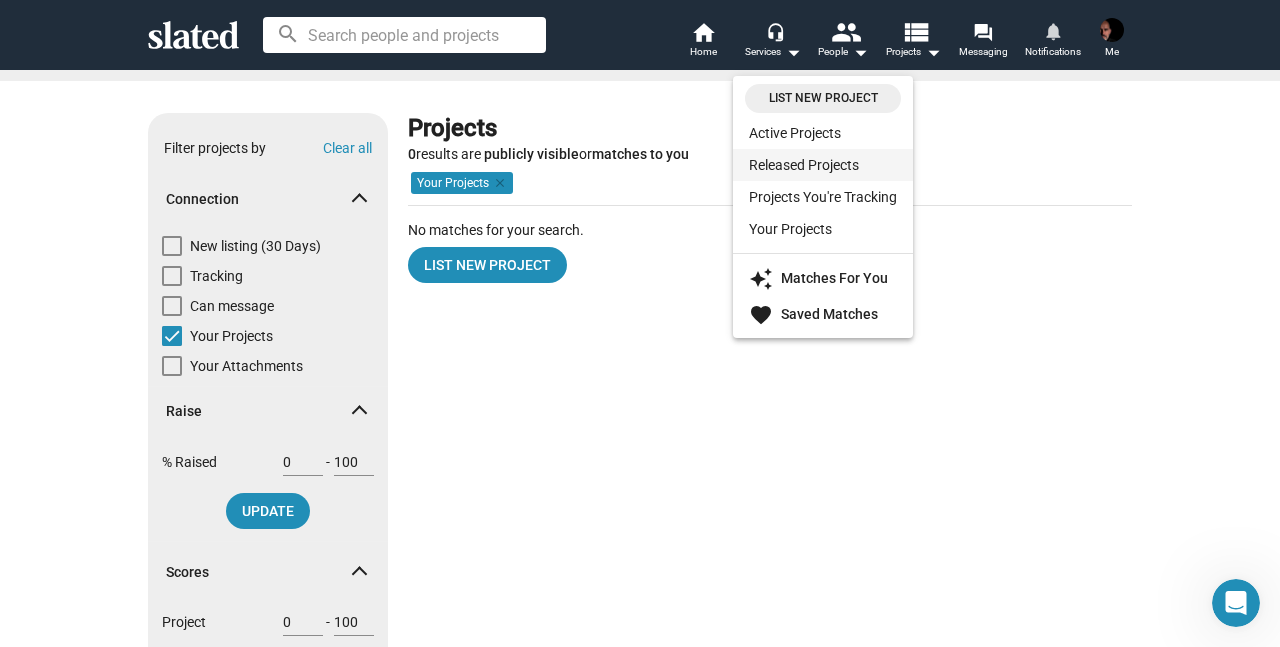 click on "Released Projects" at bounding box center [823, 165] 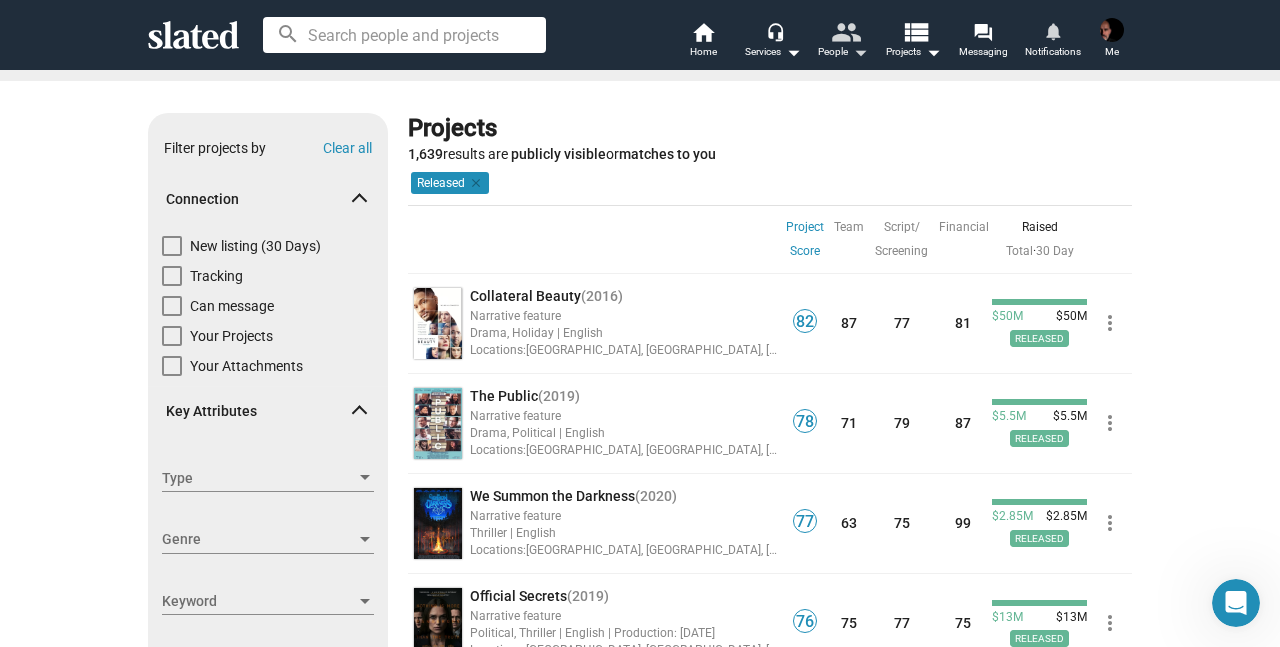 click on "arrow_drop_down" at bounding box center (860, 52) 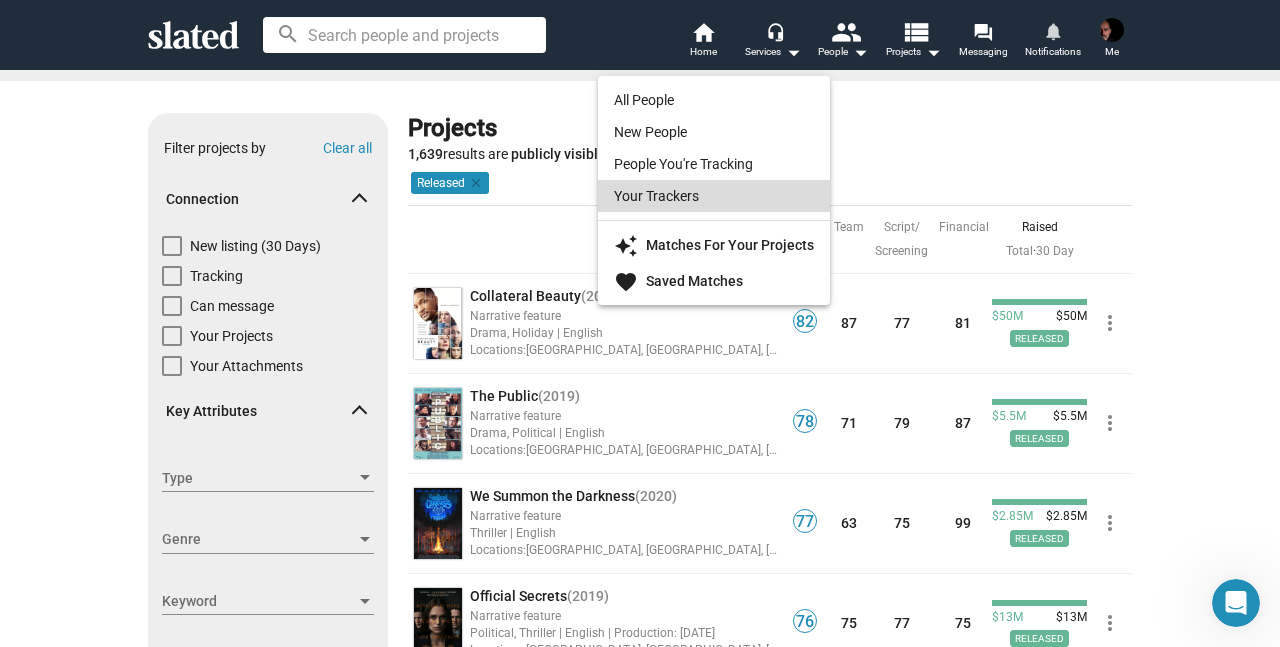 click on "Your Trackers" at bounding box center (714, 196) 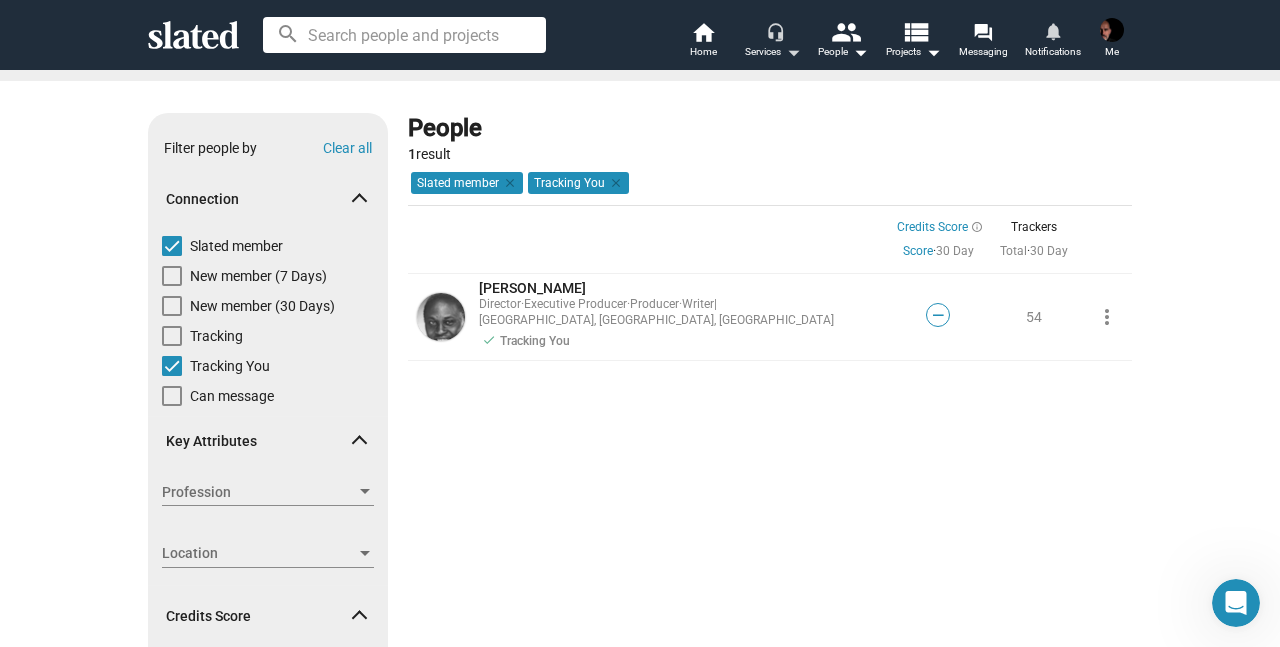 click on "arrow_drop_down" at bounding box center (793, 52) 